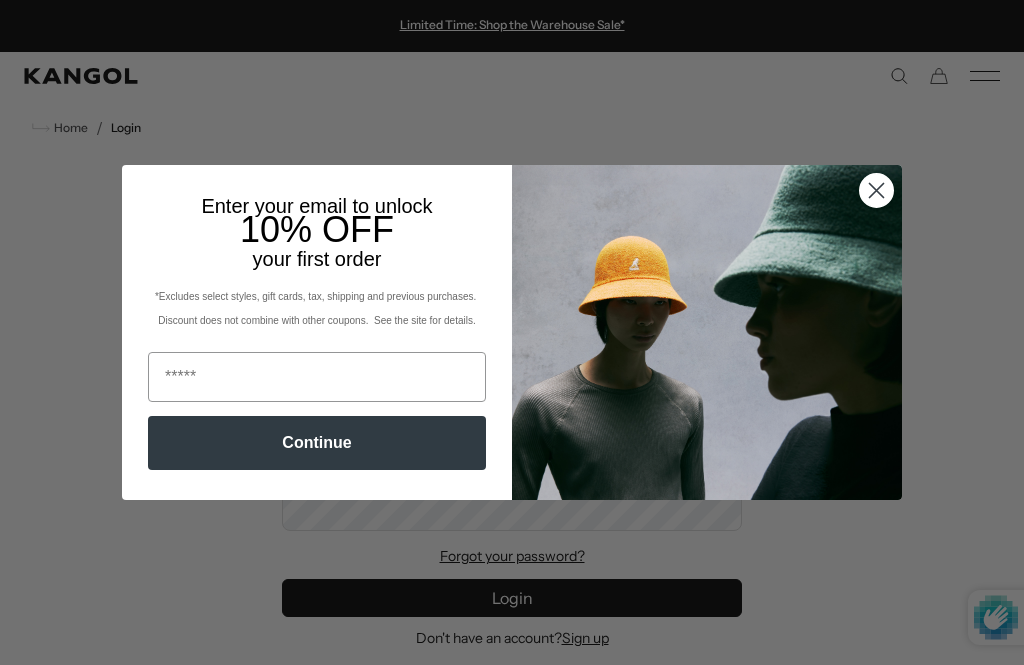 click on "Close dialog Enter your email to unlock
10% OFF
your first order *Excludes select styles, gift cards, tax, shipping and previous purchases.  Discount does not combine with other coupons.  See the site for details.  Continue ******" at bounding box center [512, 332] 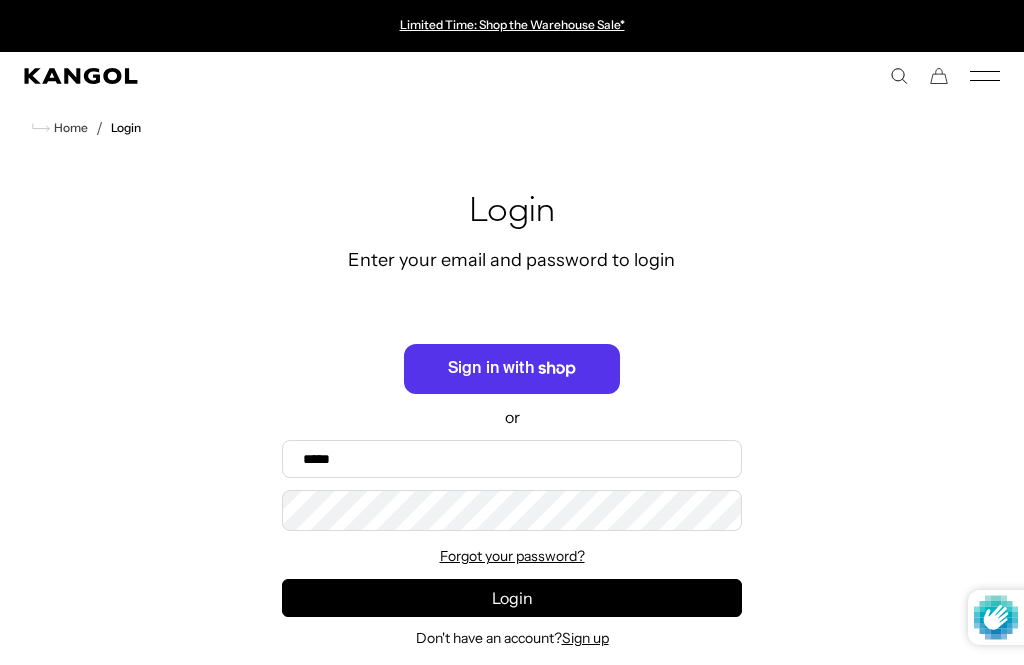 scroll, scrollTop: 250, scrollLeft: 0, axis: vertical 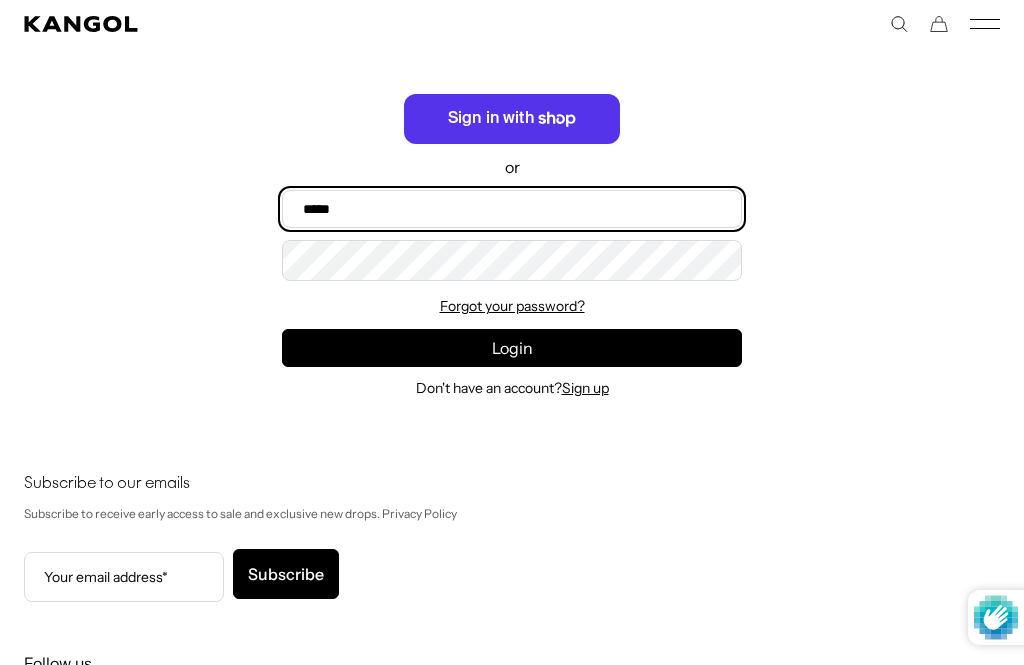 click on "Email" at bounding box center (512, 209) 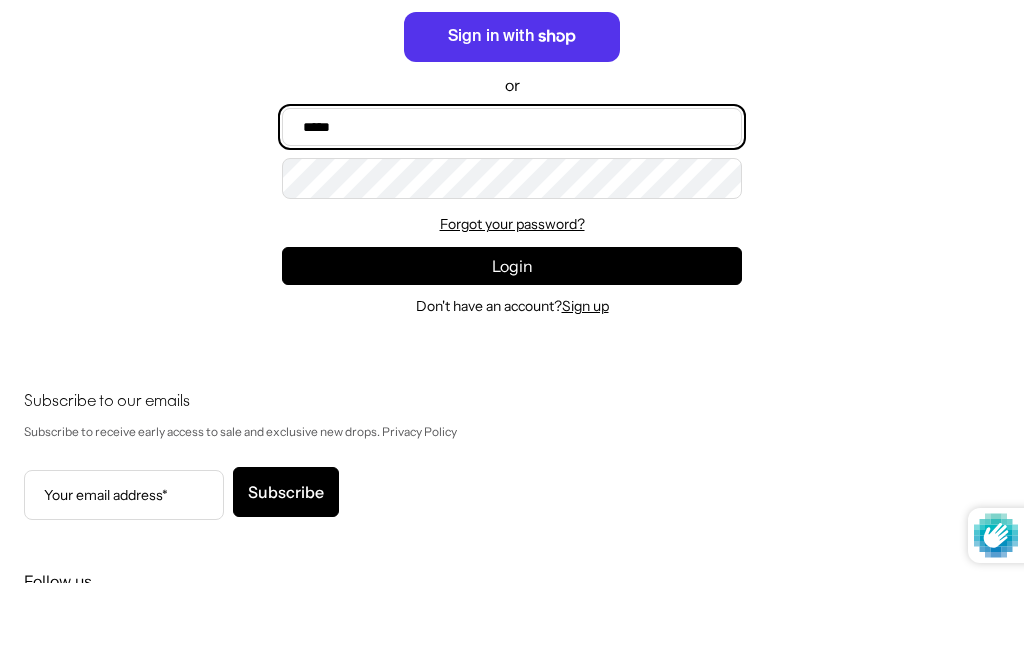 scroll, scrollTop: 0, scrollLeft: 0, axis: both 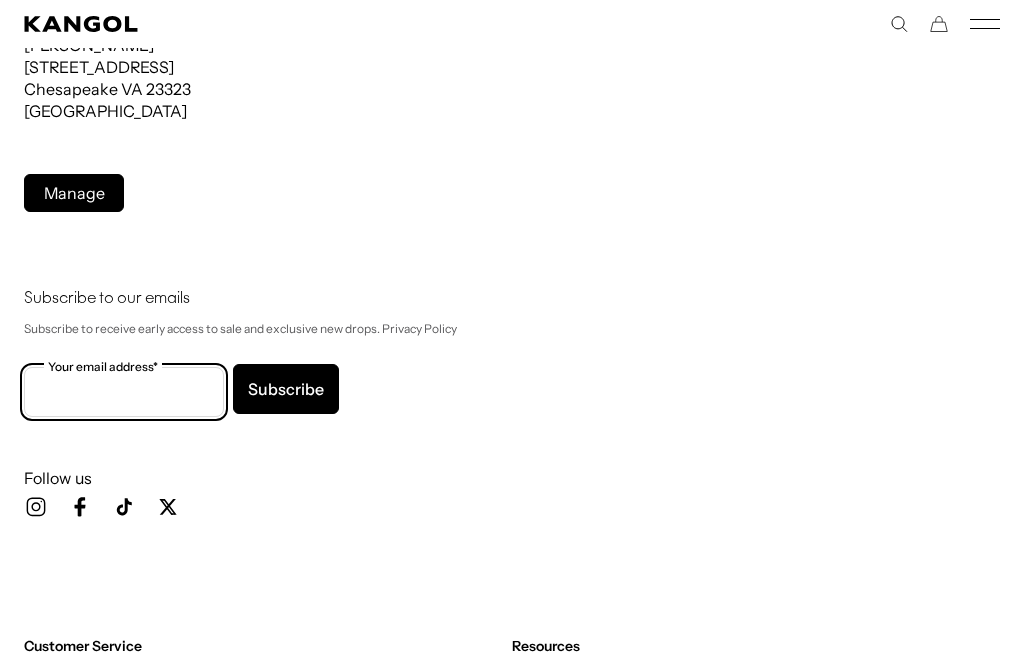 click on "Your email address*" at bounding box center (124, 392) 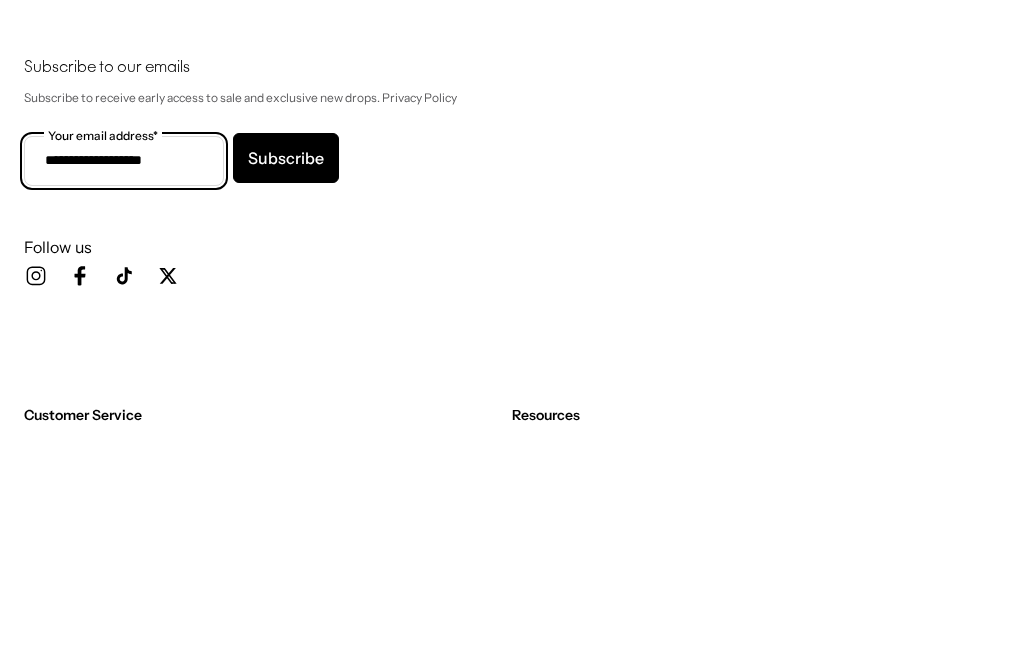 scroll, scrollTop: 0, scrollLeft: 0, axis: both 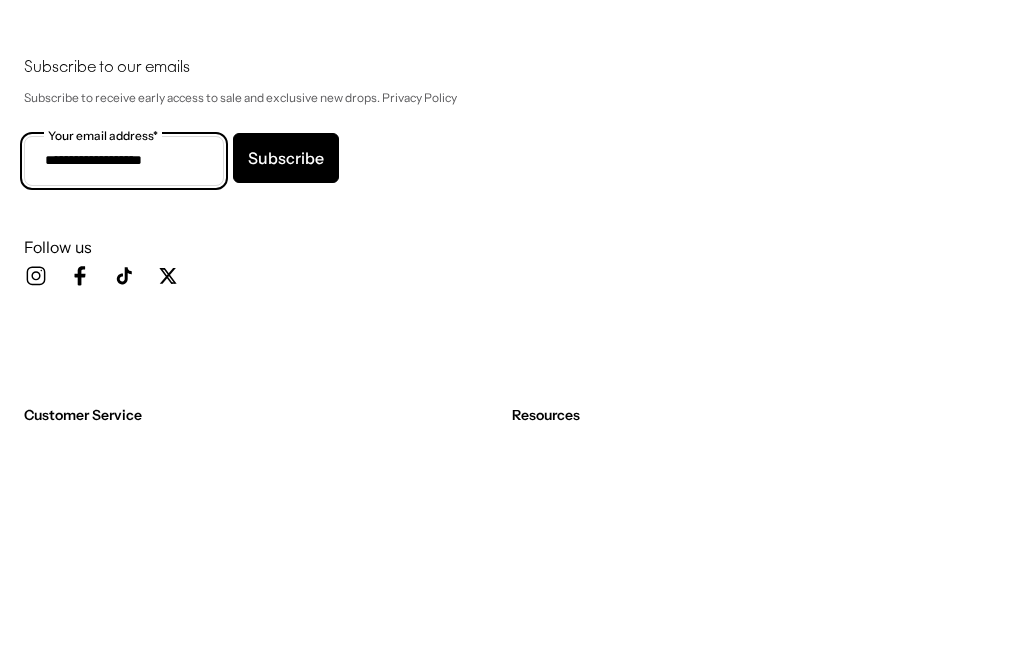 type on "**********" 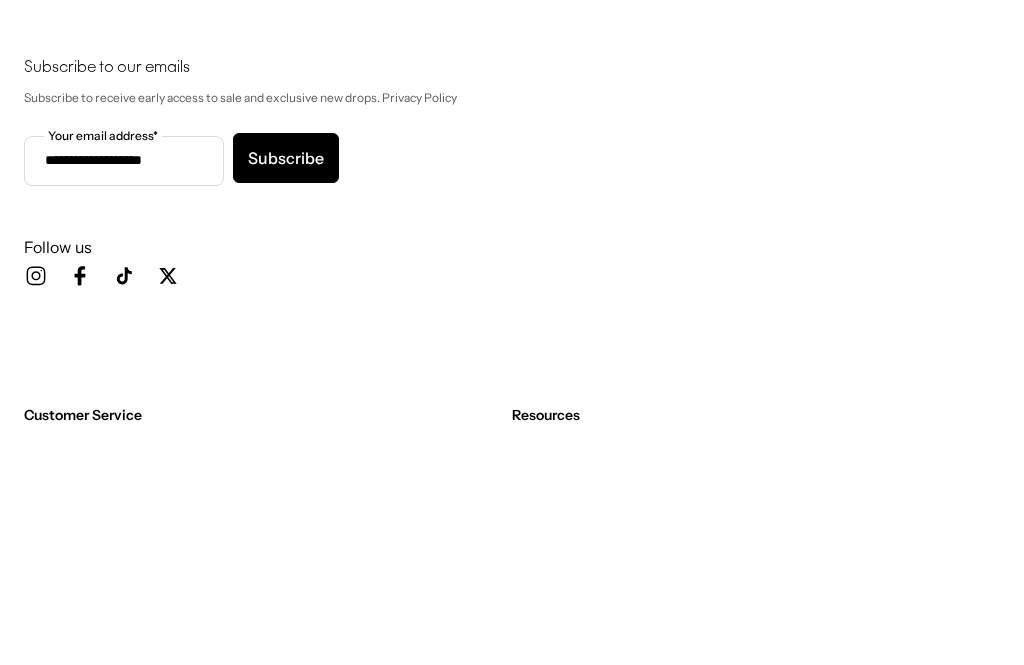 click on "Subscribe" at bounding box center (286, 389) 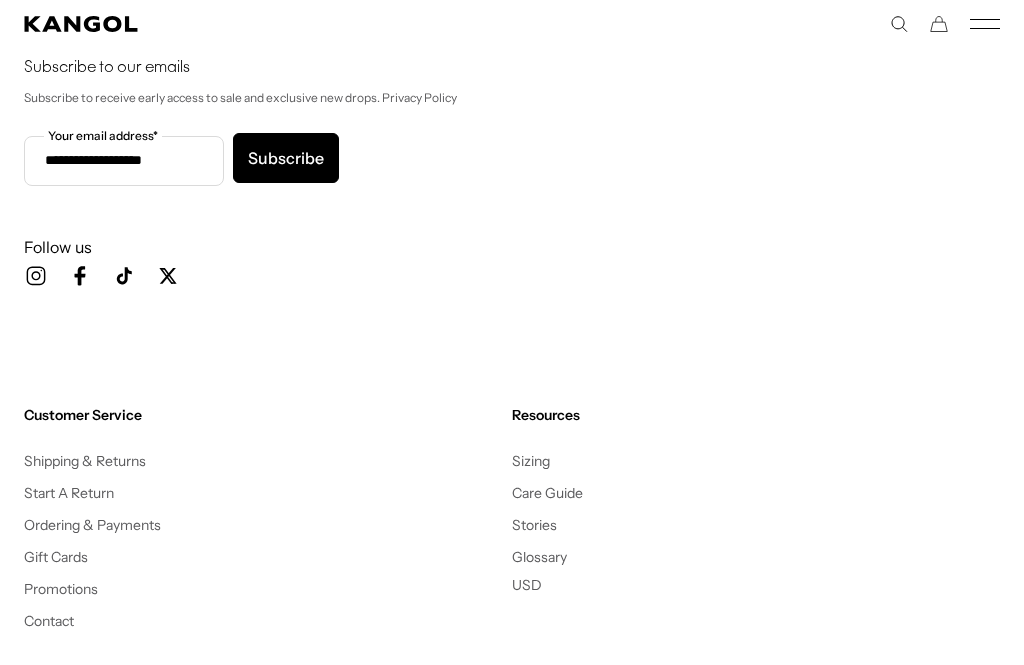 scroll, scrollTop: 0, scrollLeft: 412, axis: horizontal 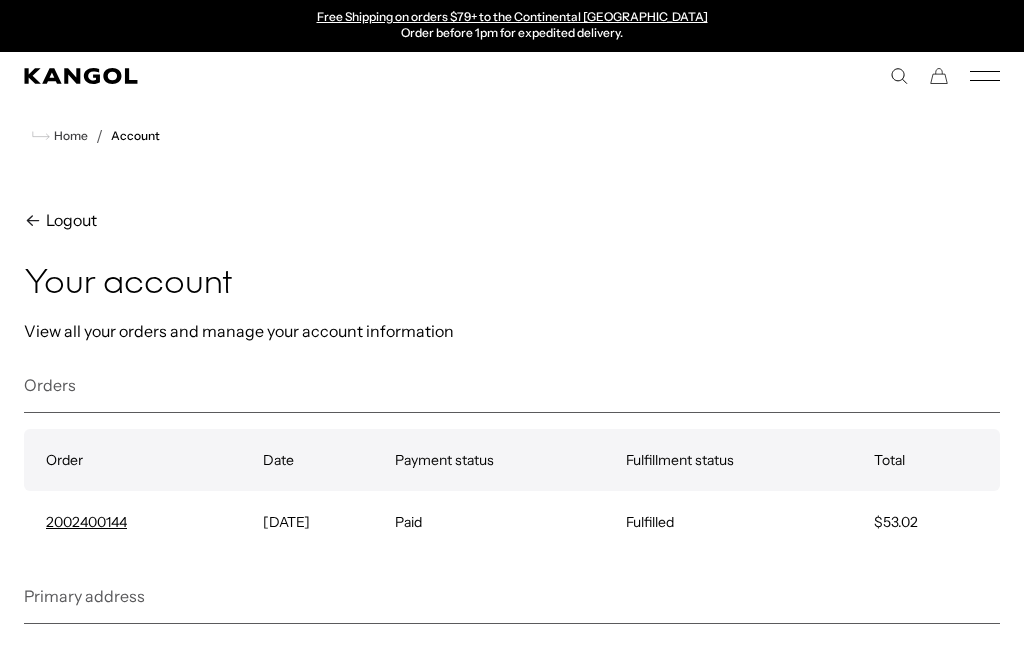 click 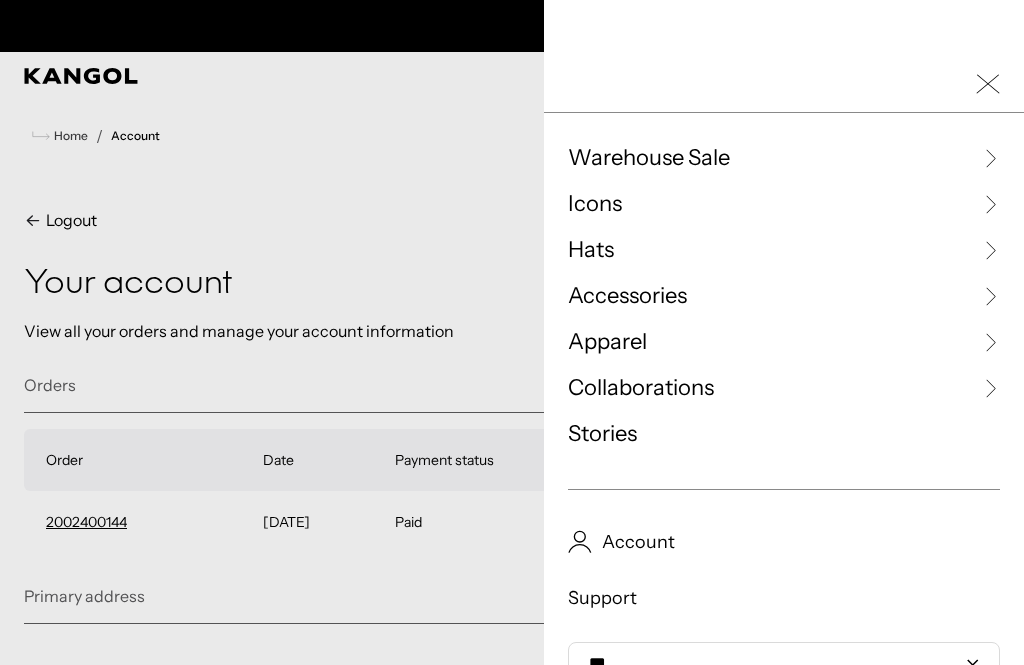 scroll, scrollTop: 0, scrollLeft: 0, axis: both 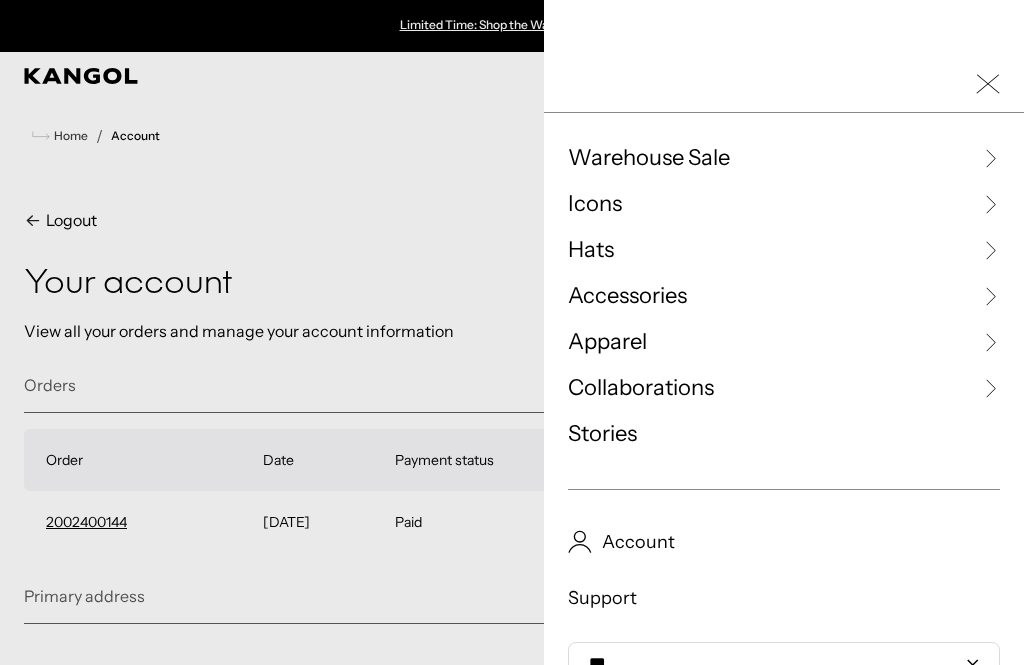 click on "Warehouse Sale" at bounding box center [649, 158] 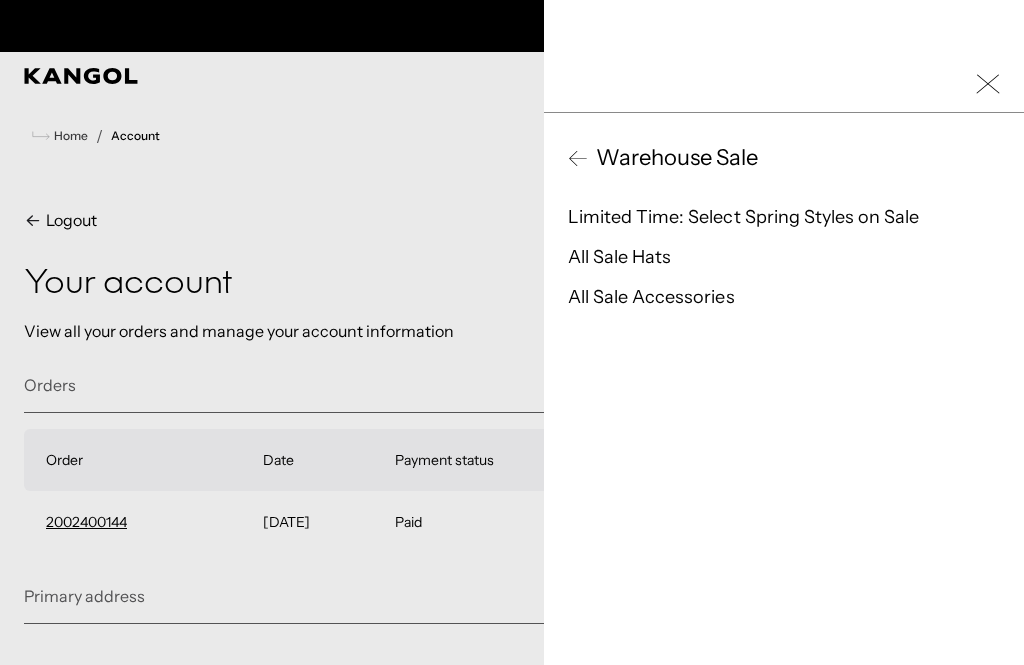 scroll, scrollTop: 0, scrollLeft: 412, axis: horizontal 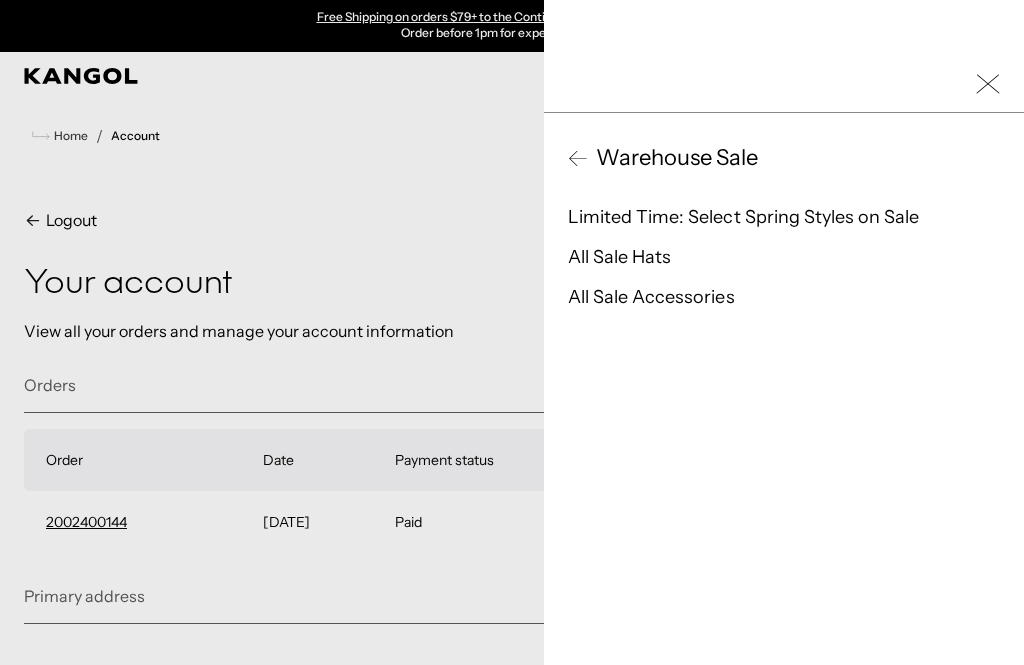 click on "All Sale Hats" at bounding box center [619, 257] 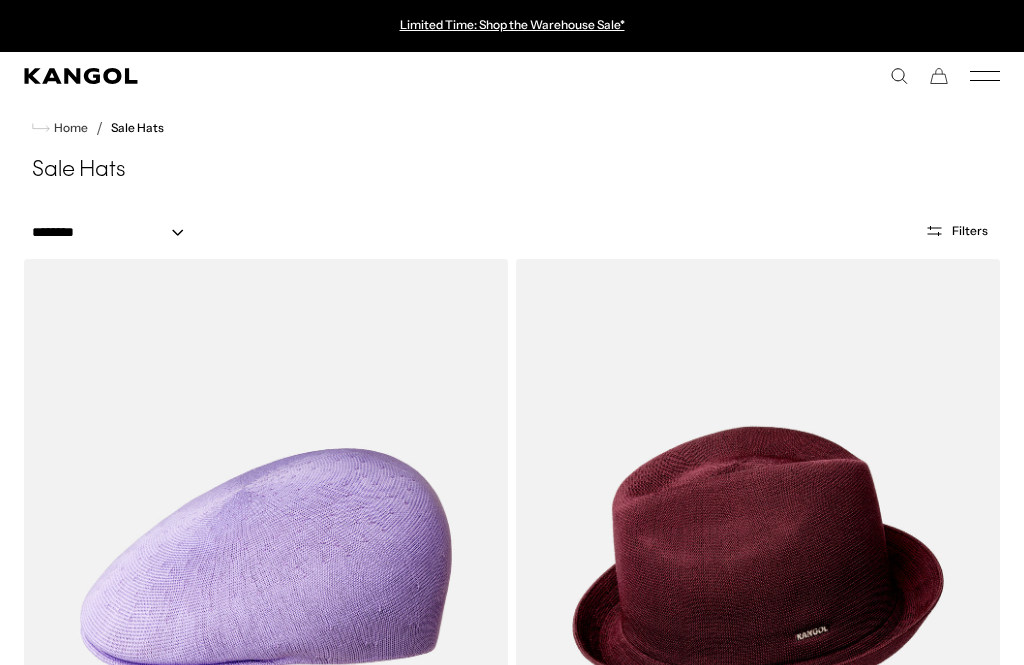 scroll, scrollTop: 0, scrollLeft: 0, axis: both 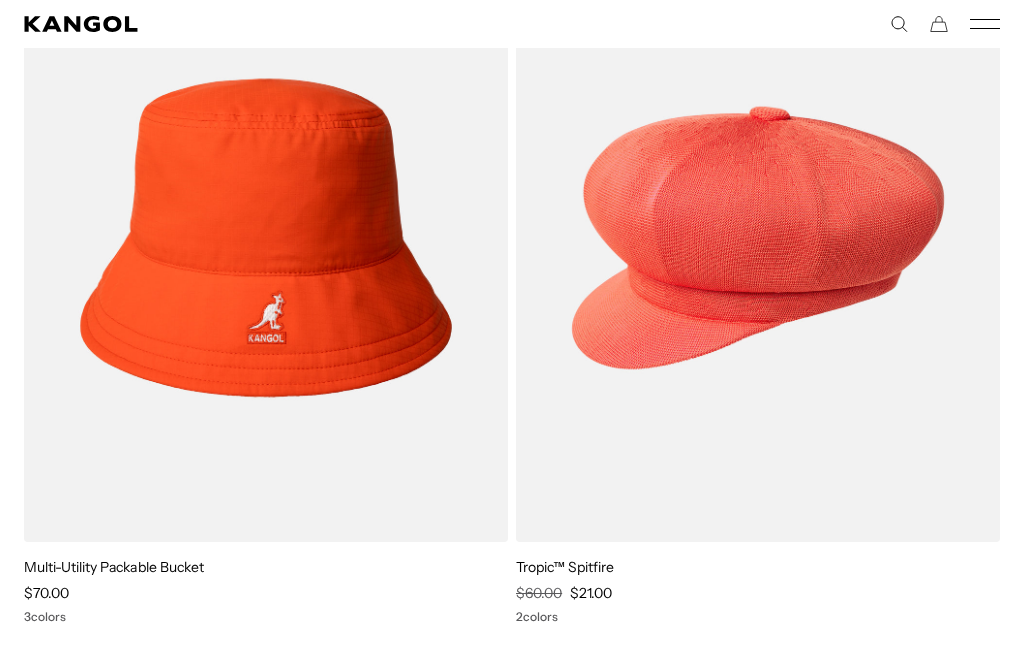 click at bounding box center [0, 0] 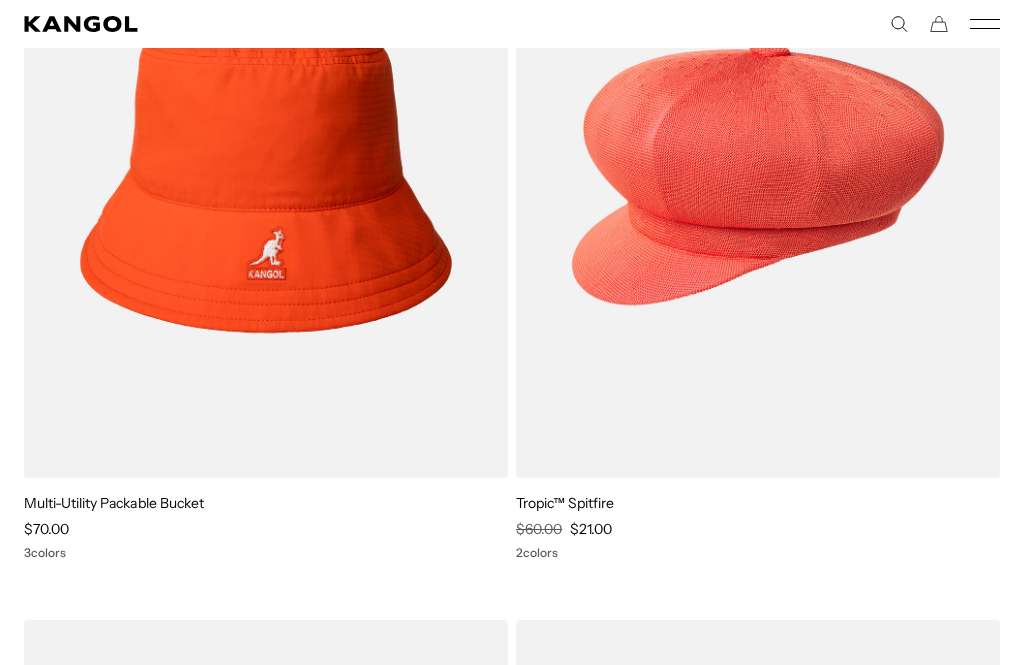 scroll, scrollTop: 0, scrollLeft: 0, axis: both 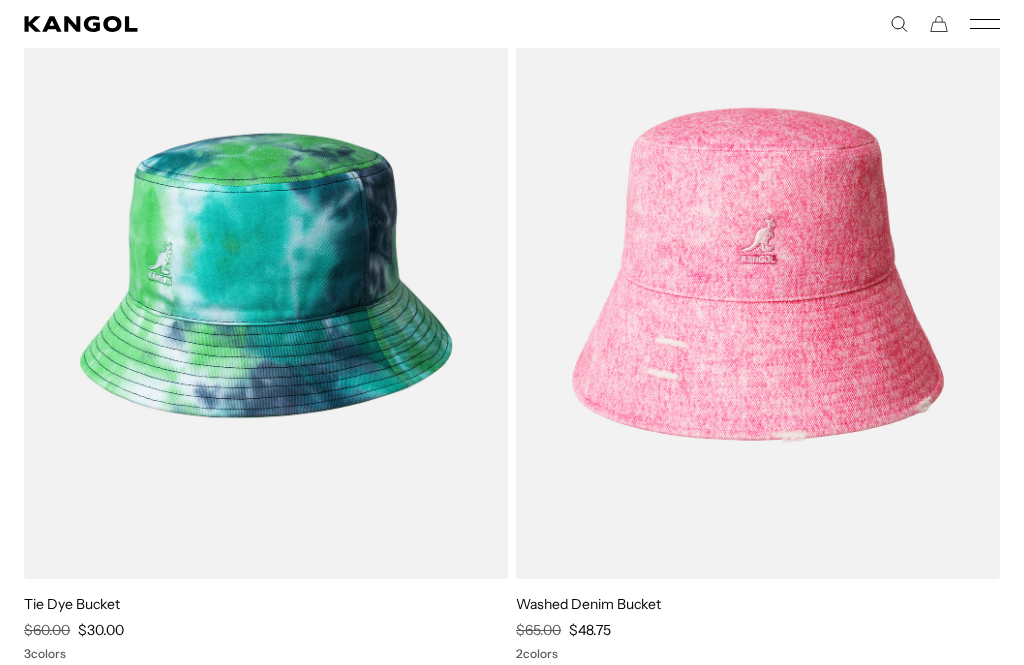 click at bounding box center [0, 0] 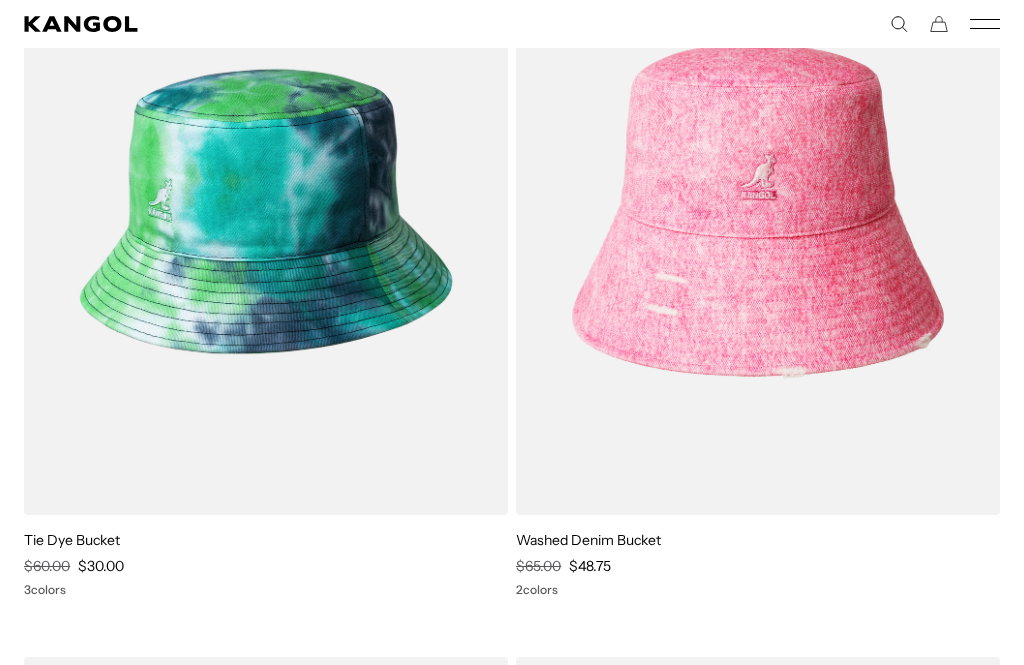 scroll, scrollTop: 15724, scrollLeft: 0, axis: vertical 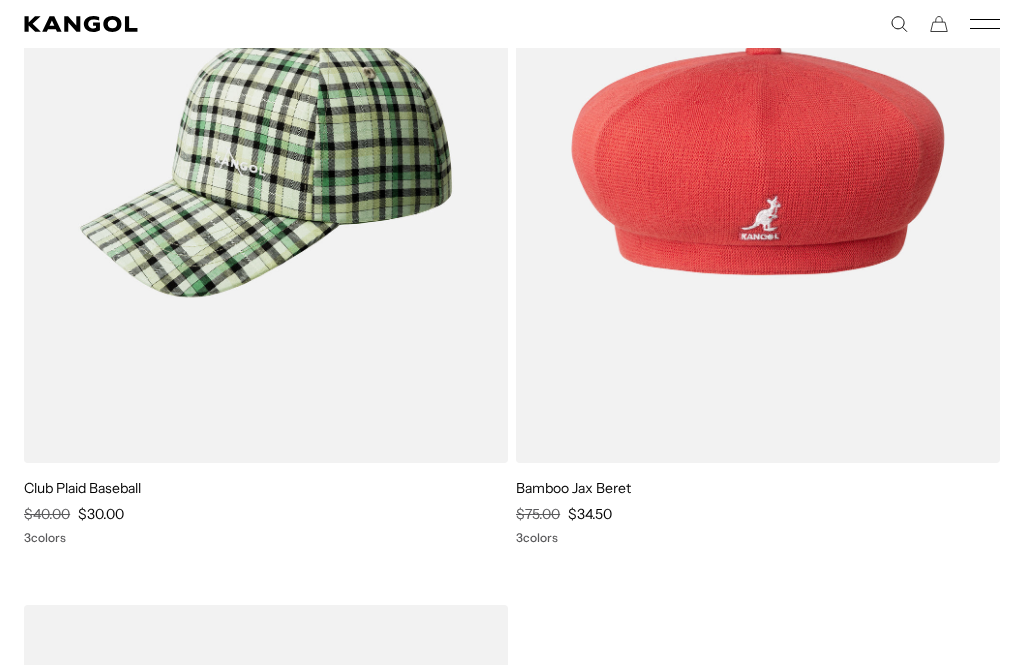 click at bounding box center [0, 0] 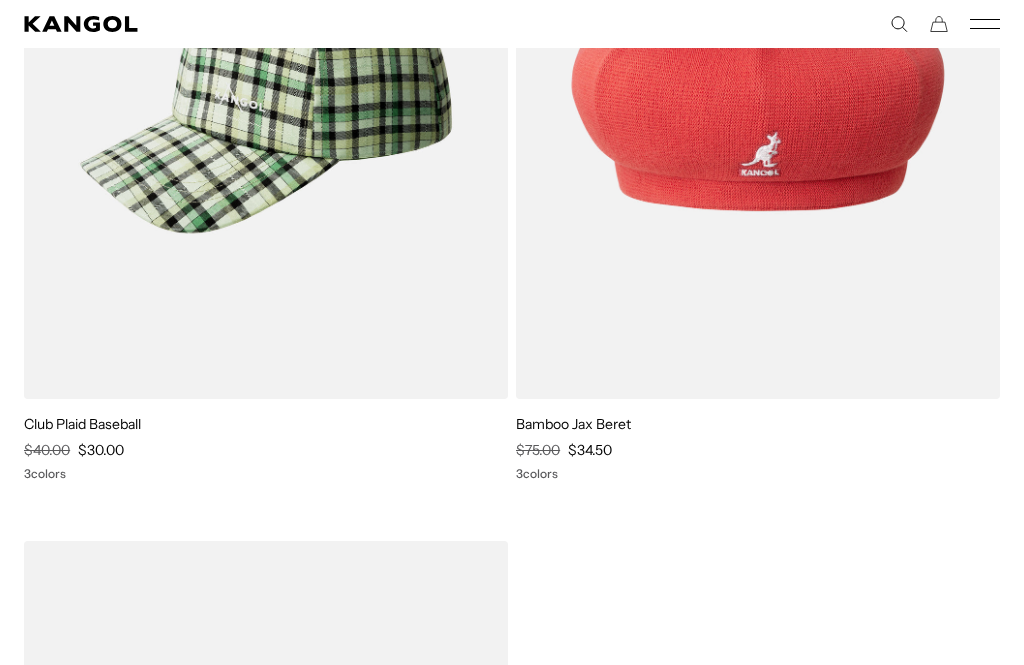 scroll, scrollTop: 0, scrollLeft: 412, axis: horizontal 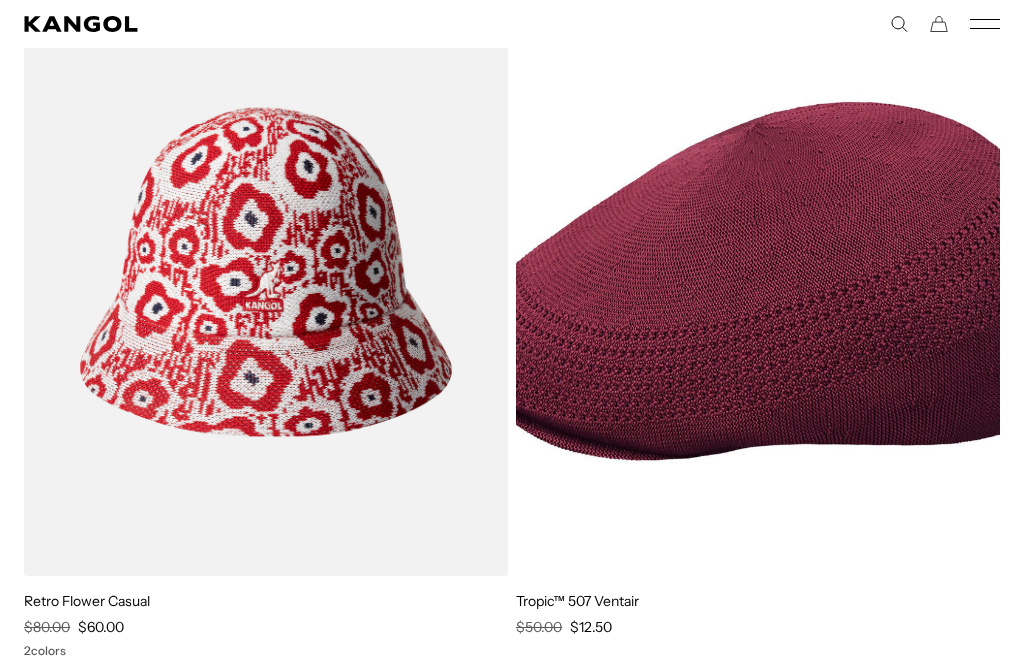 click at bounding box center [0, 0] 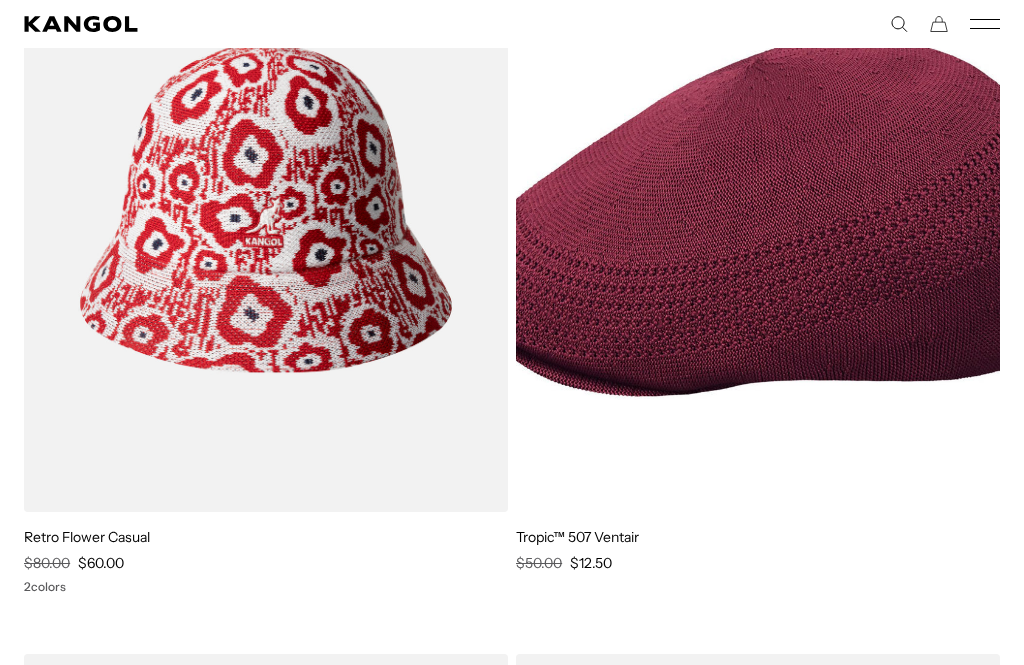 scroll, scrollTop: 0, scrollLeft: 0, axis: both 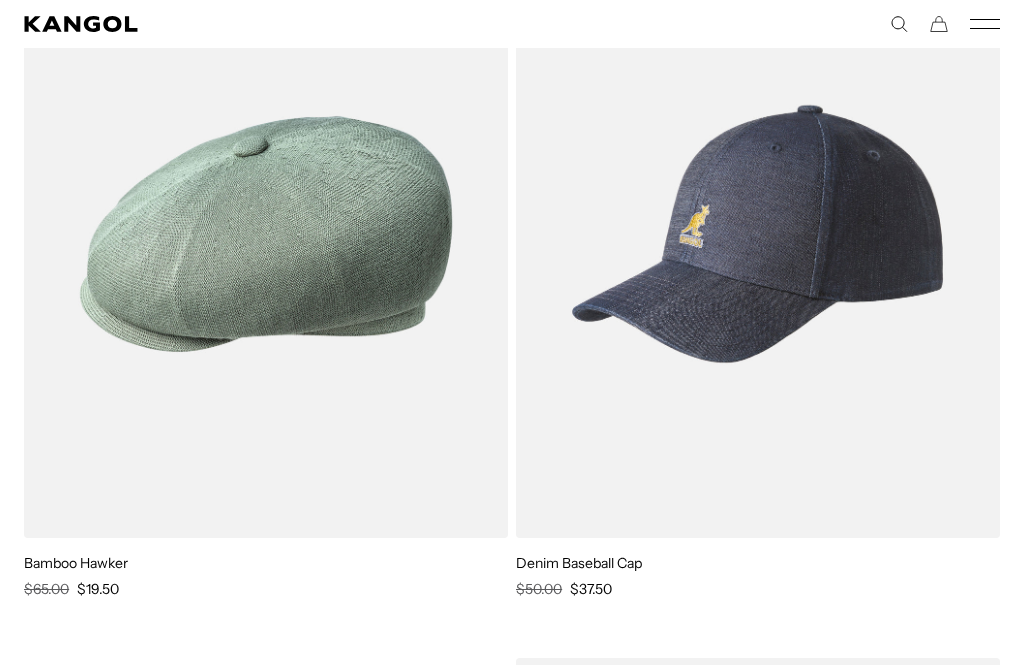 click at bounding box center (0, 0) 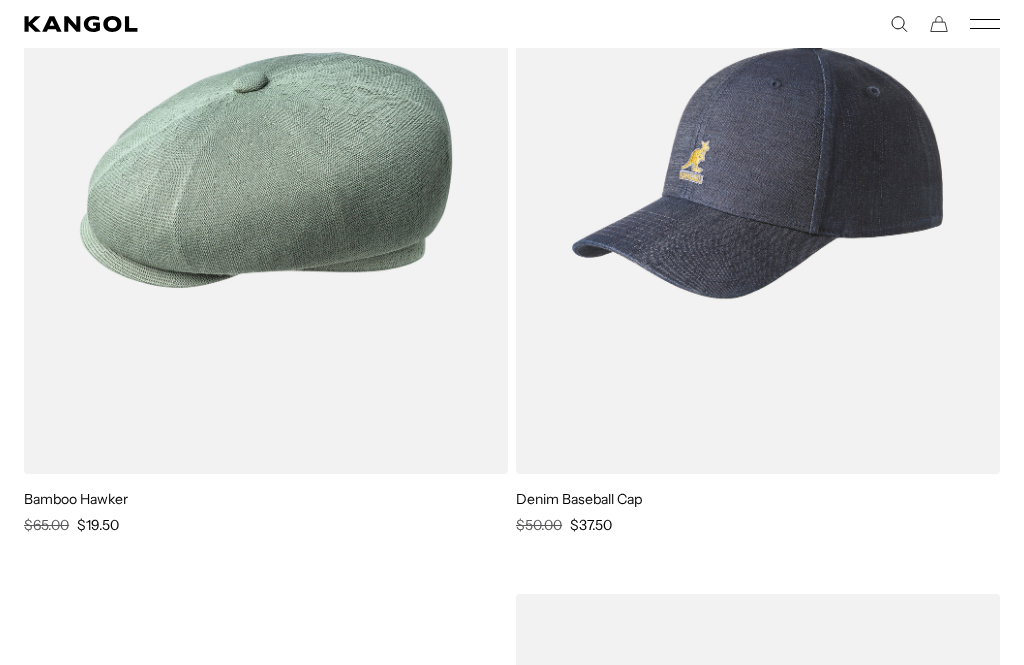 scroll, scrollTop: 0, scrollLeft: 412, axis: horizontal 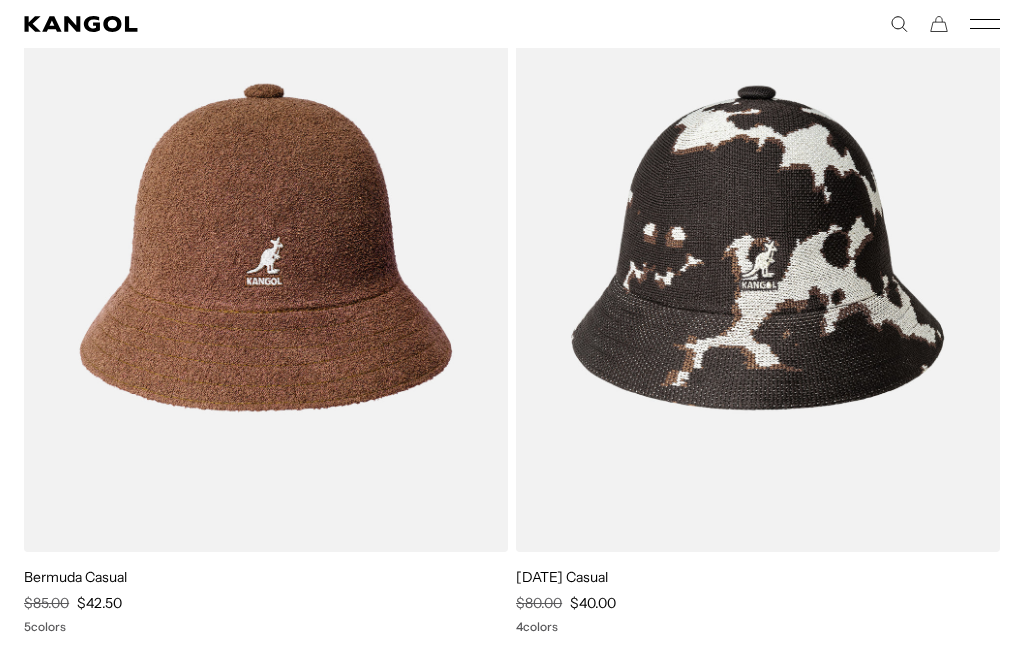 click at bounding box center [0, 0] 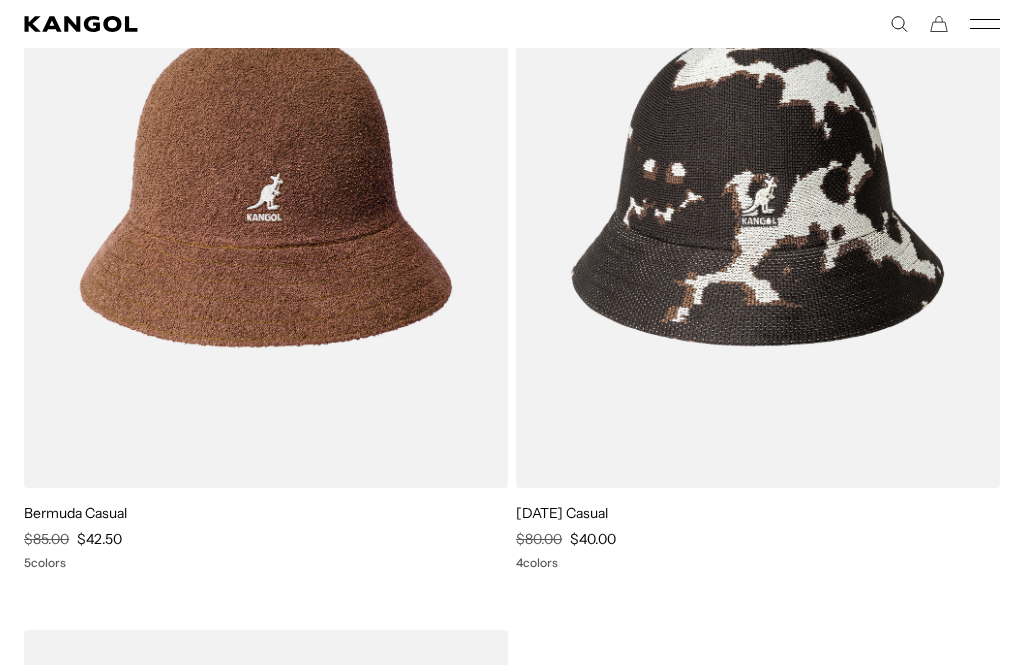 scroll, scrollTop: 0, scrollLeft: 412, axis: horizontal 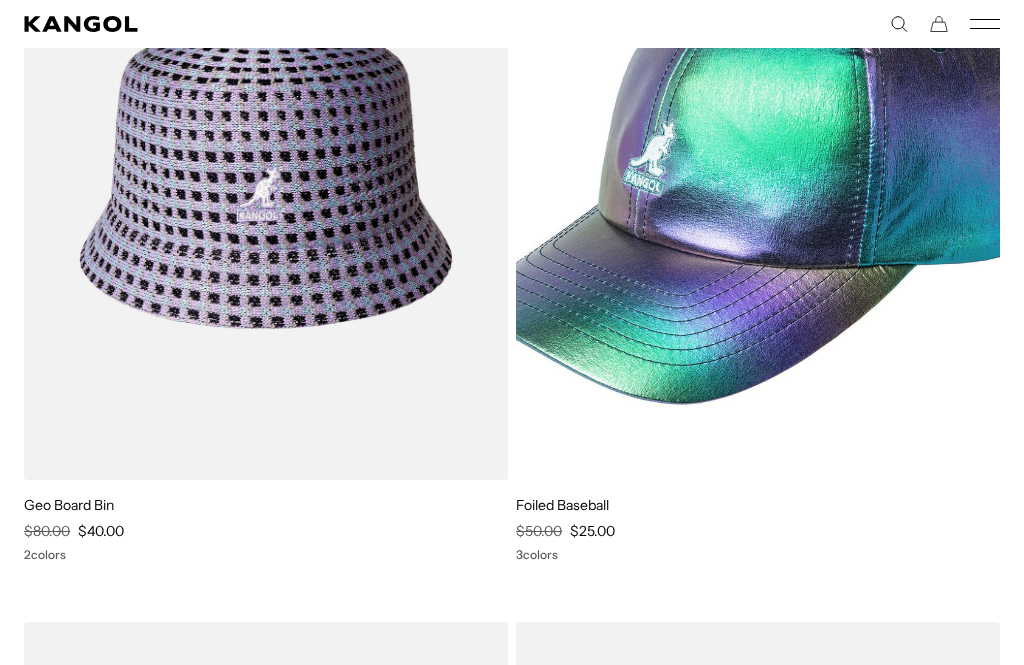 click at bounding box center (0, 0) 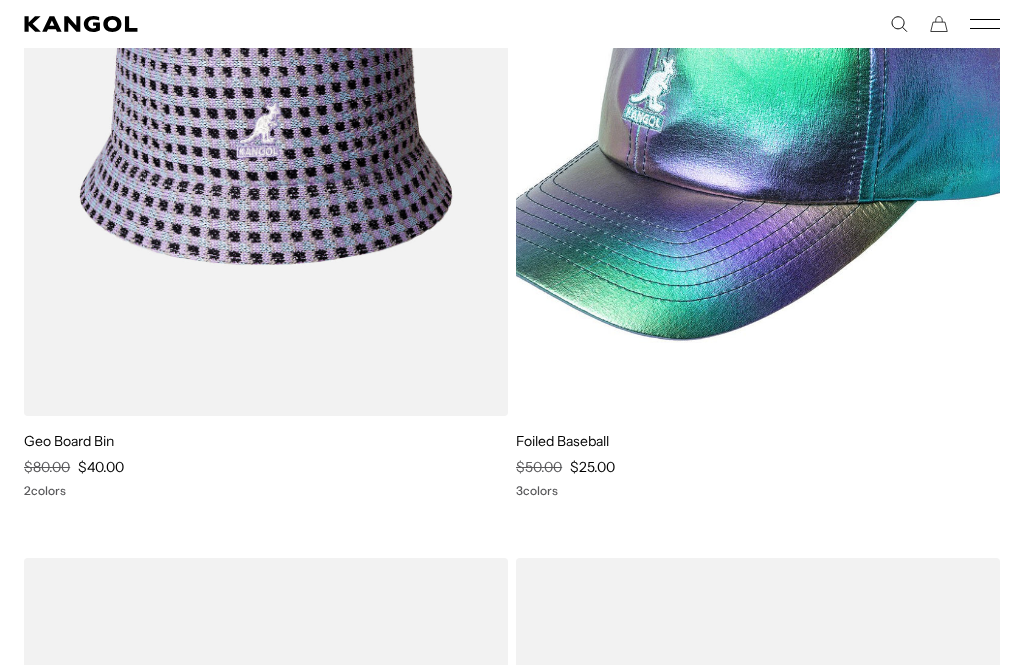 scroll, scrollTop: 0, scrollLeft: 0, axis: both 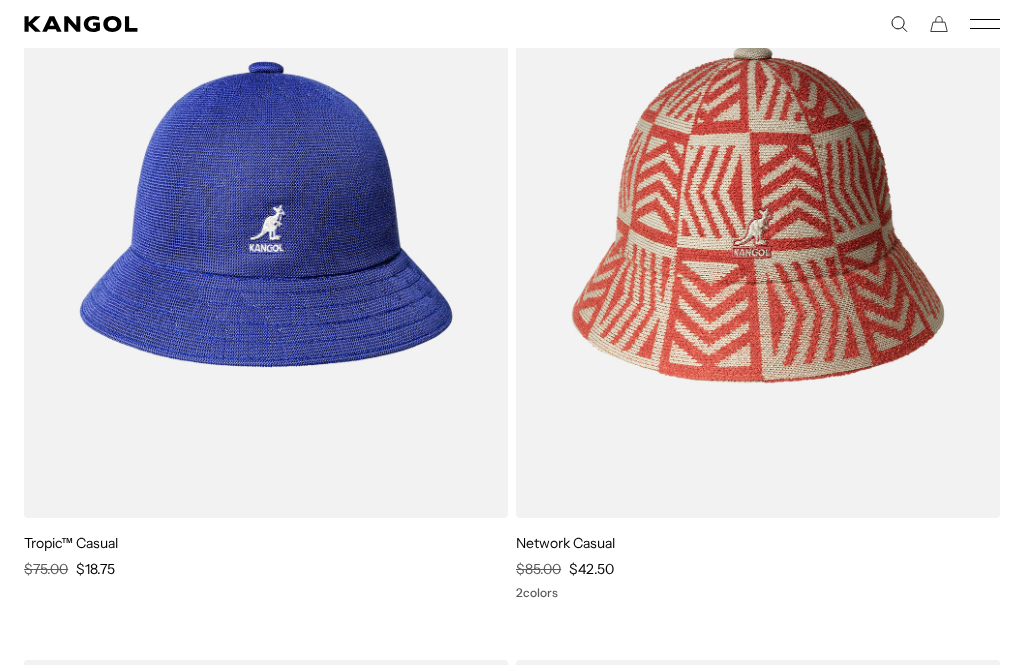 click at bounding box center (266, 215) 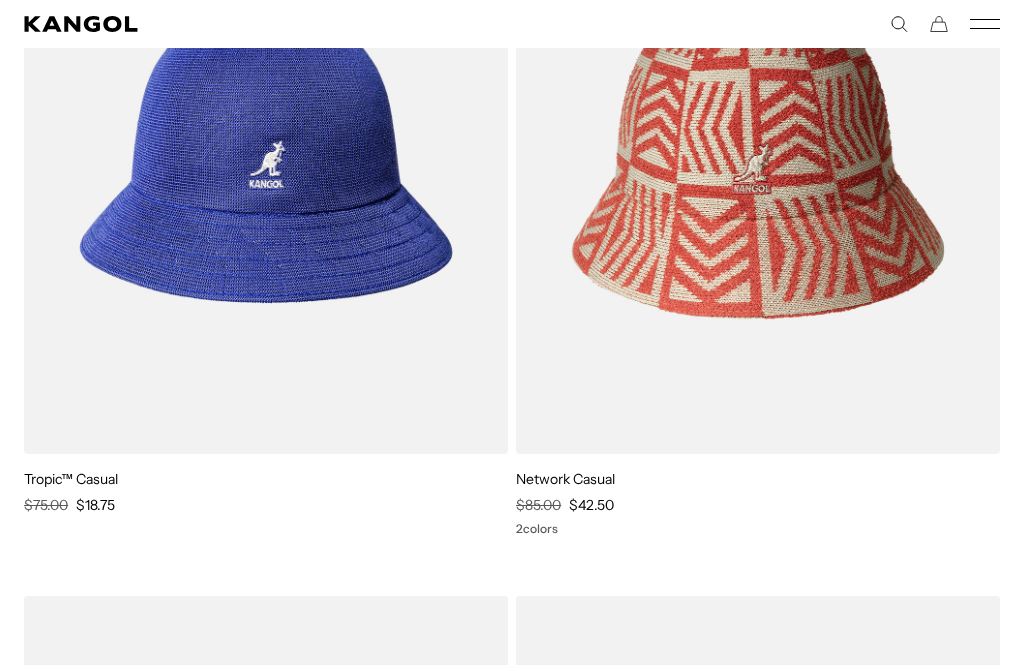 scroll, scrollTop: 0, scrollLeft: 412, axis: horizontal 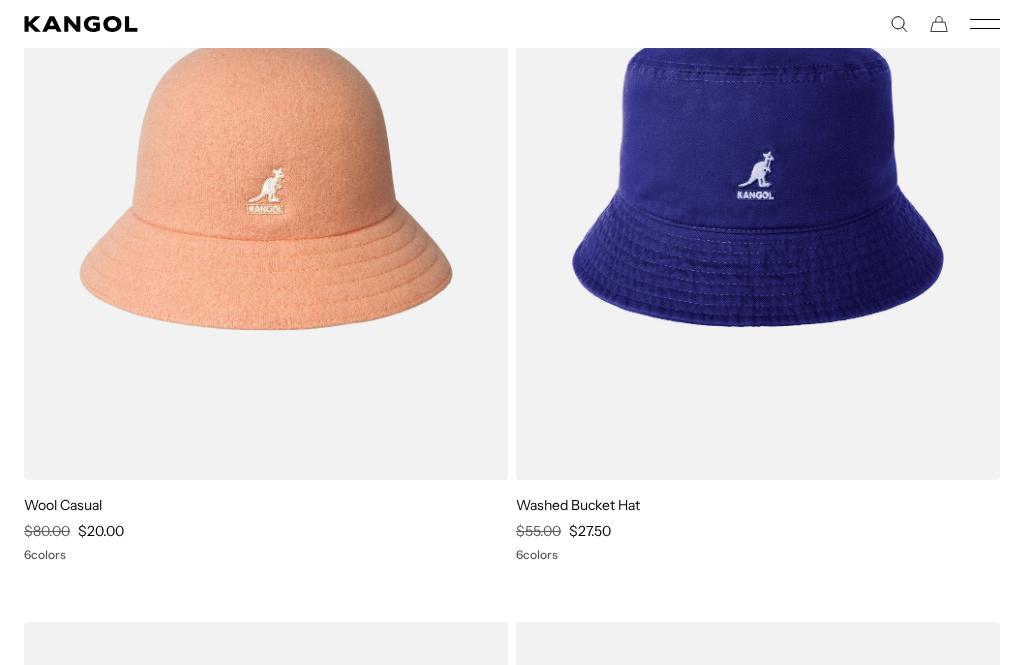 click at bounding box center (0, 0) 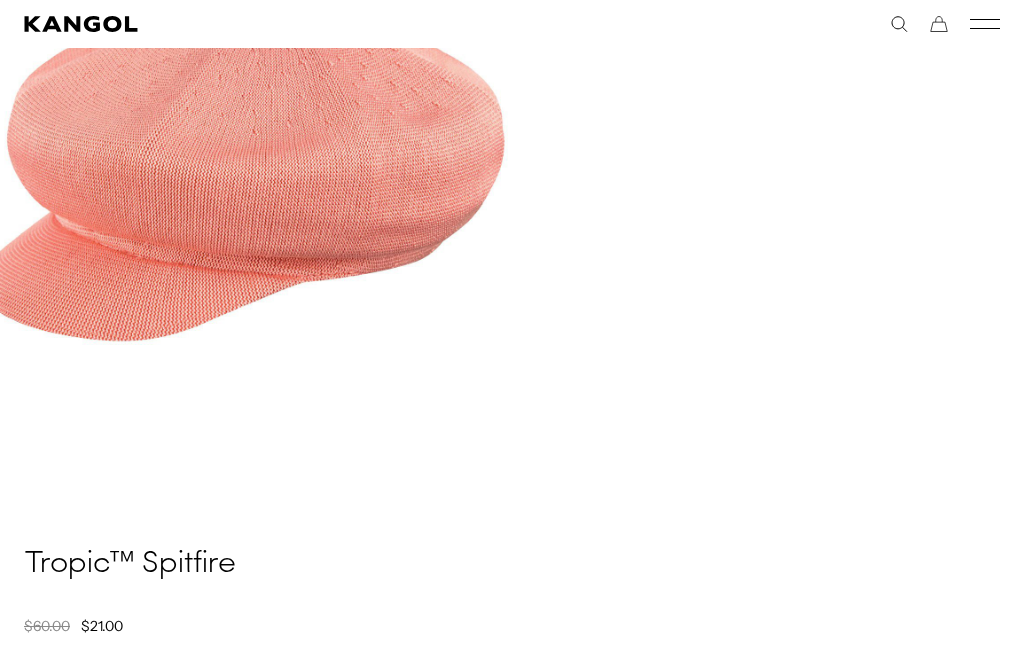 scroll, scrollTop: 421, scrollLeft: 0, axis: vertical 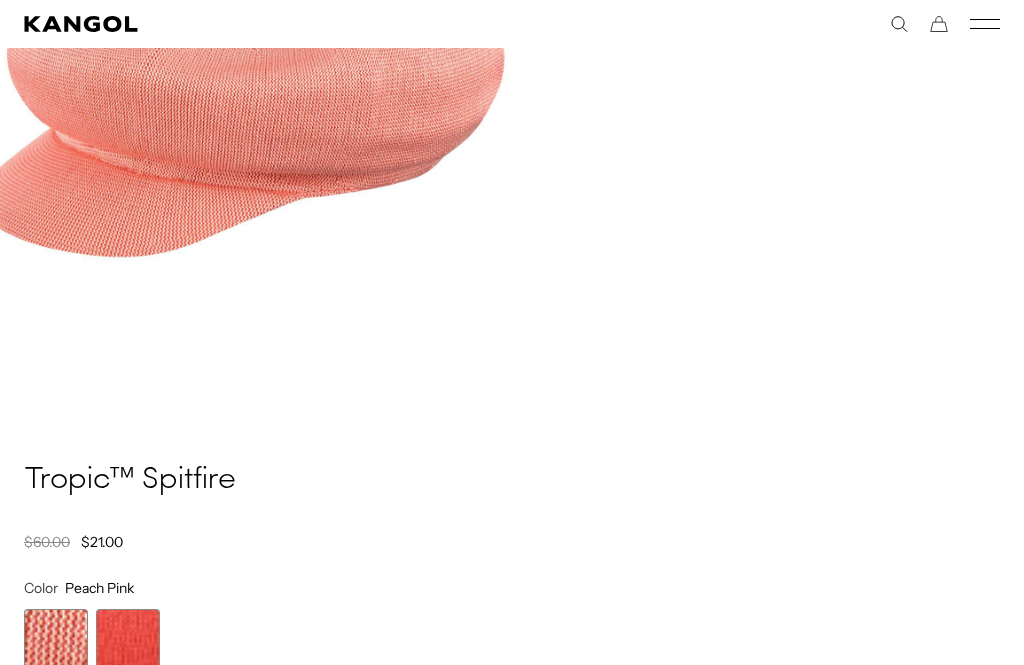 click at bounding box center [128, 641] 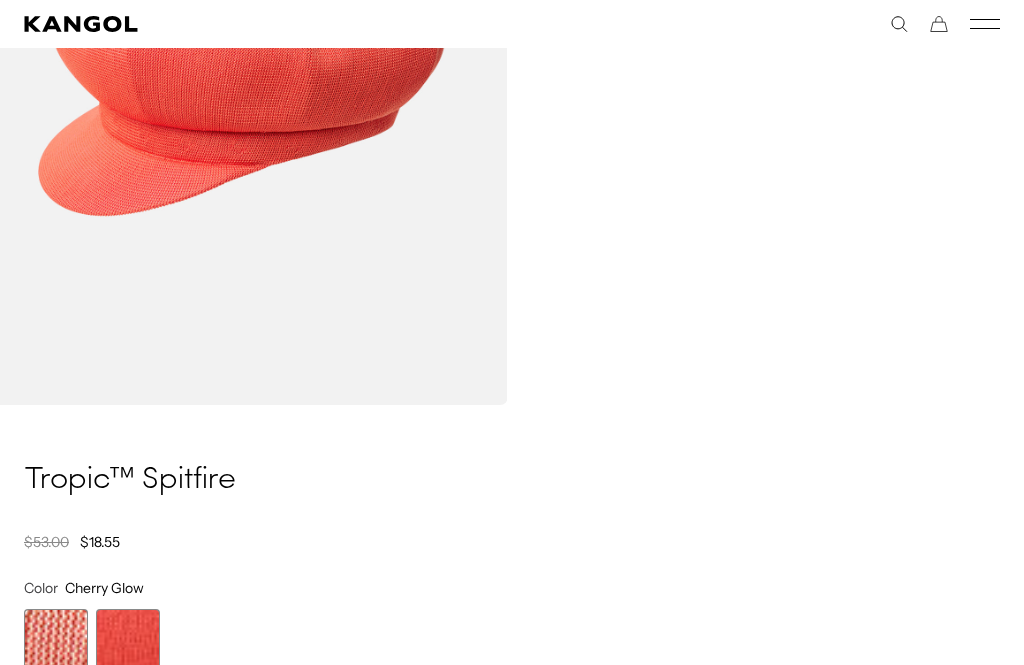 scroll, scrollTop: 0, scrollLeft: 412, axis: horizontal 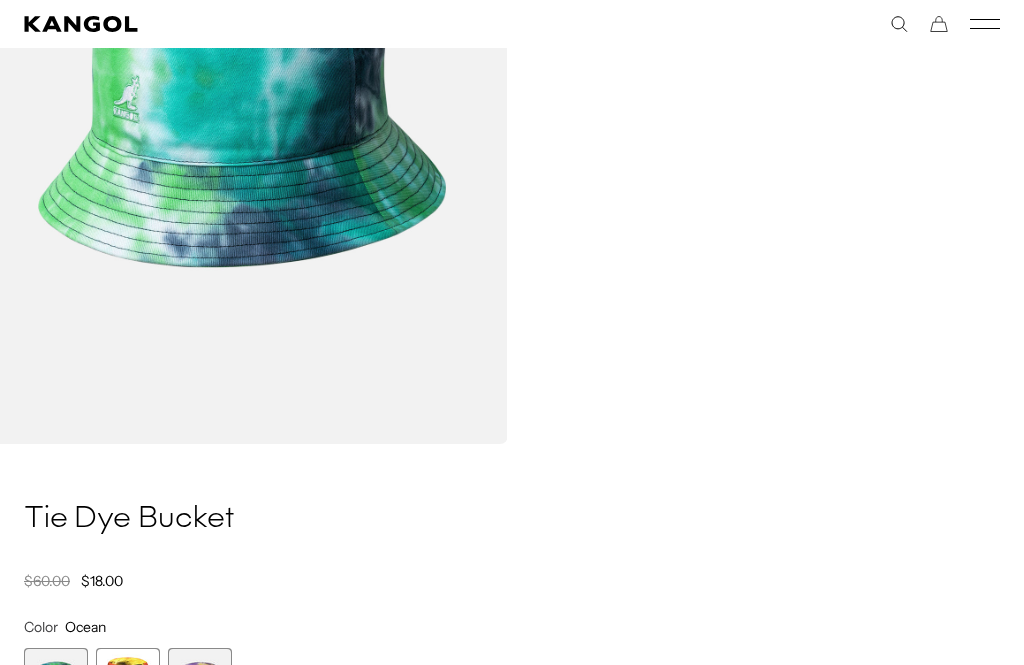 click at bounding box center (128, 680) 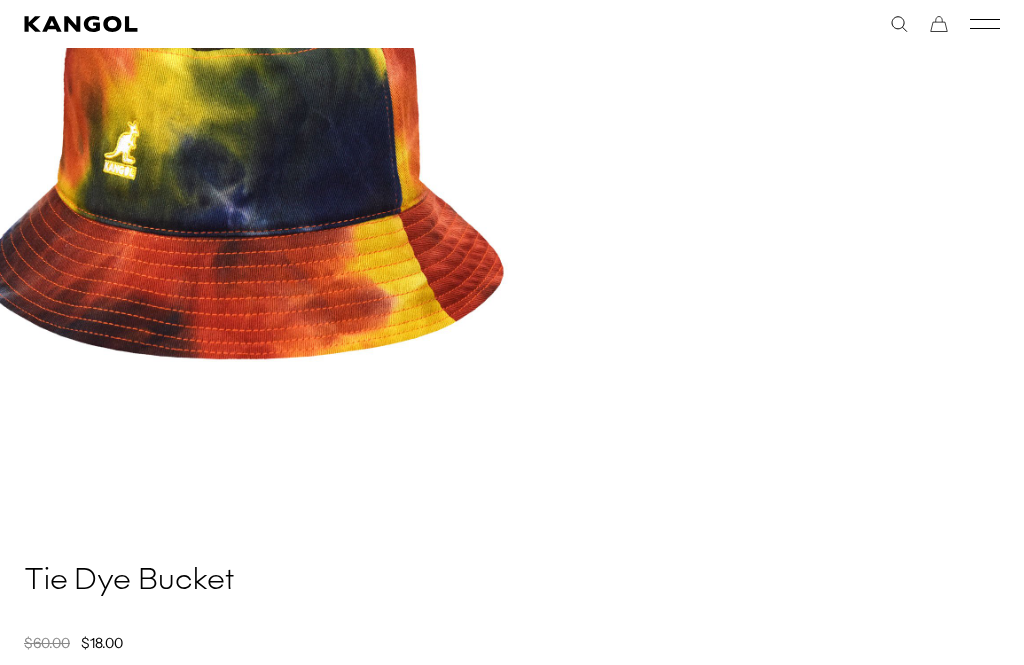 scroll, scrollTop: 343, scrollLeft: 0, axis: vertical 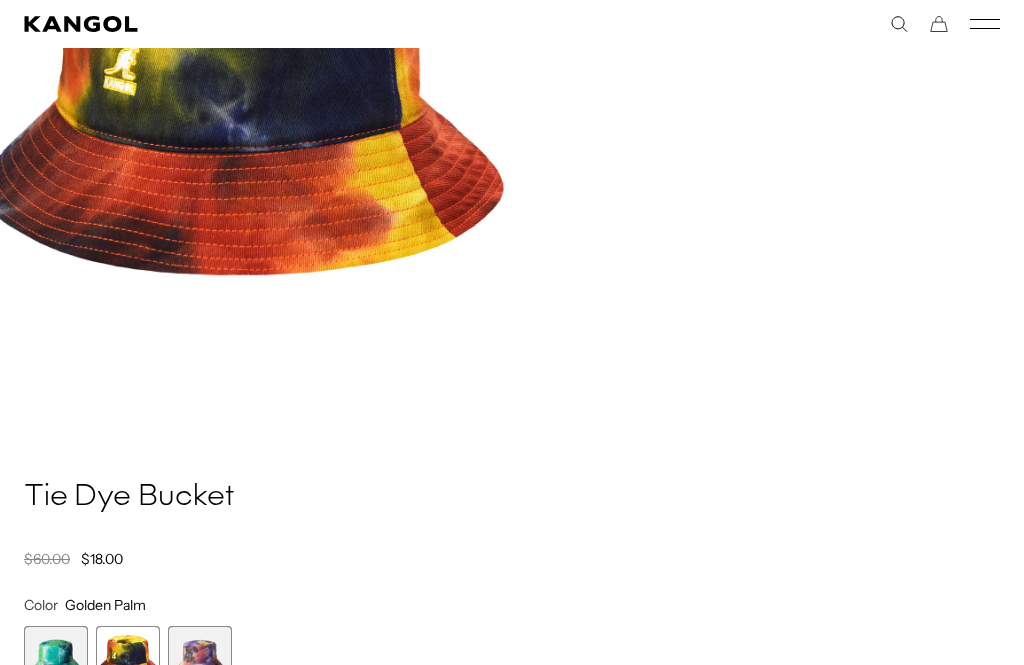 click at bounding box center (200, 658) 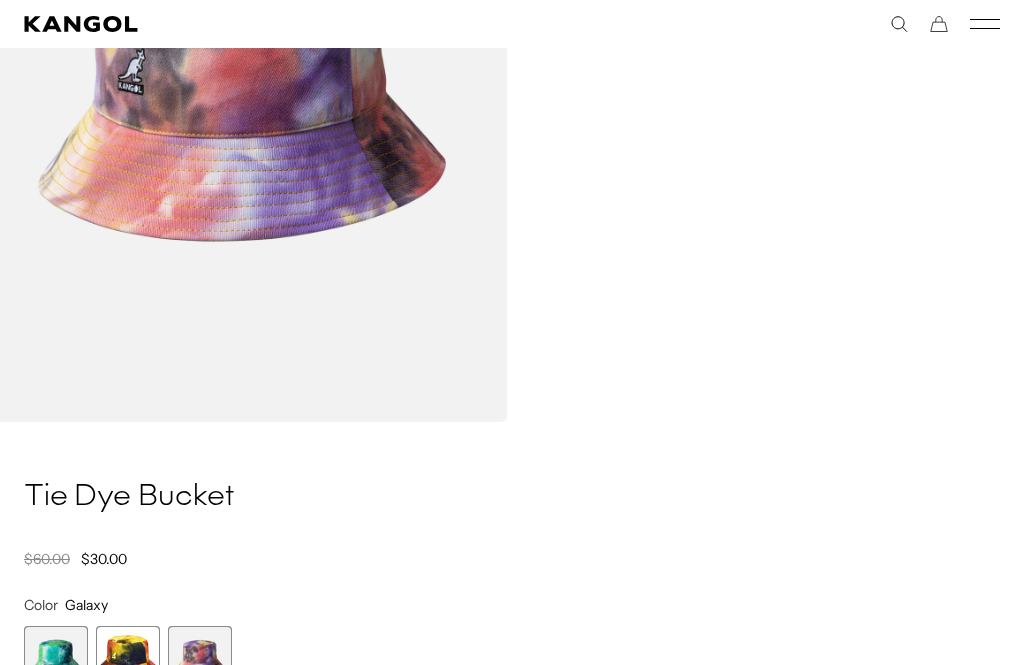 scroll, scrollTop: 421, scrollLeft: 0, axis: vertical 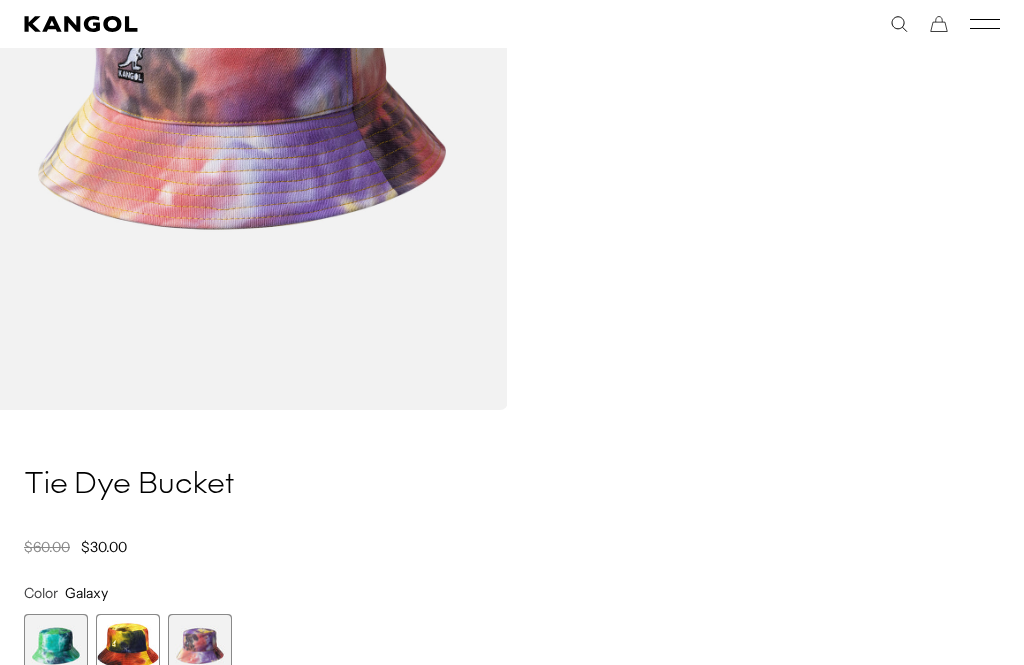 click at bounding box center [56, 646] 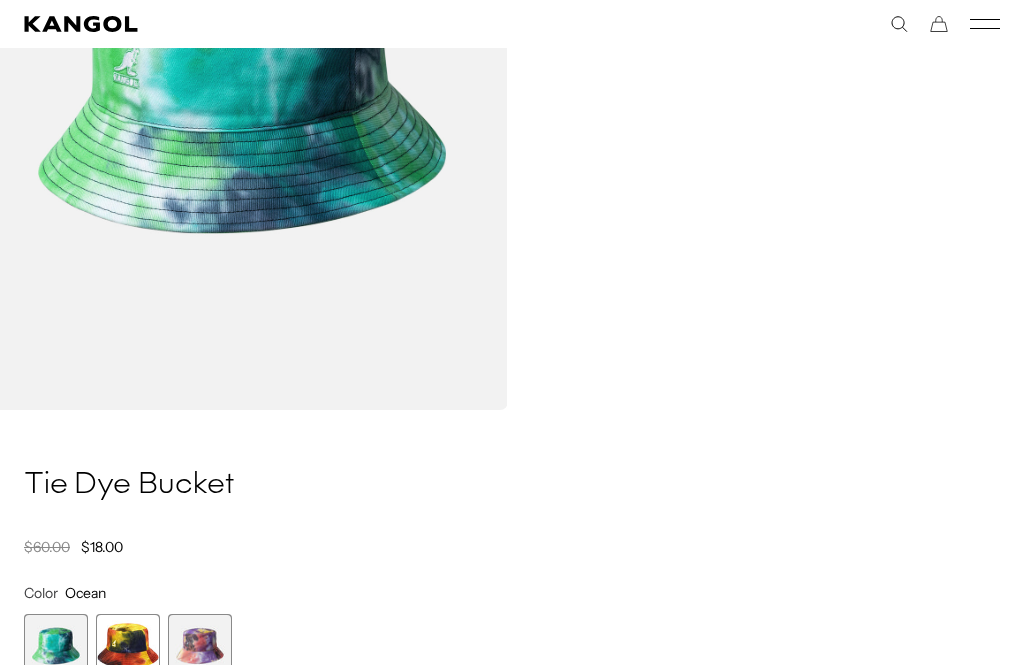 scroll, scrollTop: 0, scrollLeft: 0, axis: both 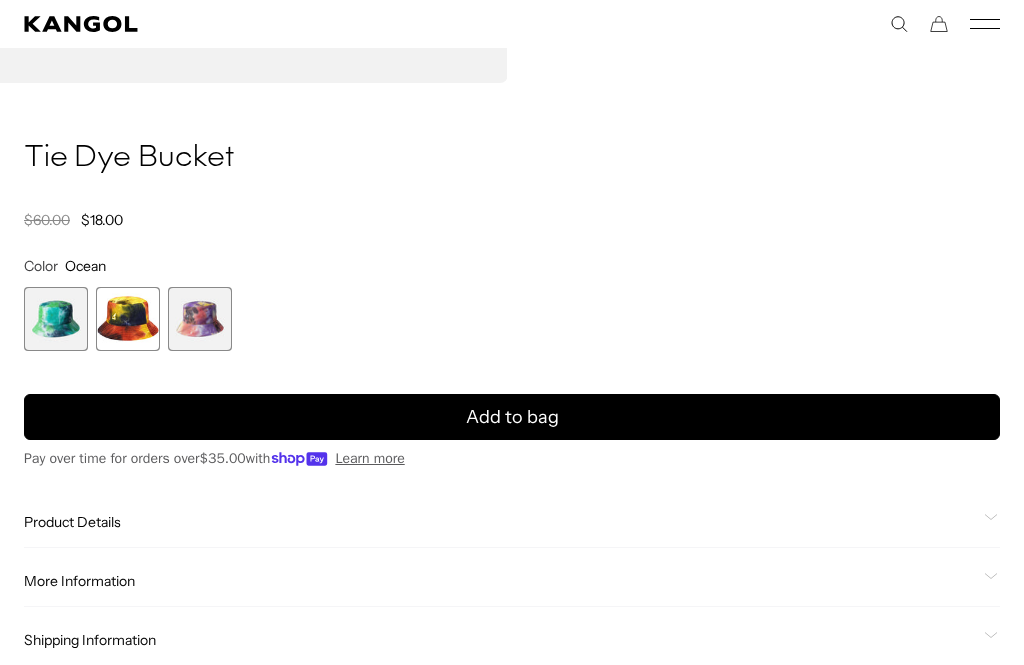 click on "Add to bag" at bounding box center (512, 417) 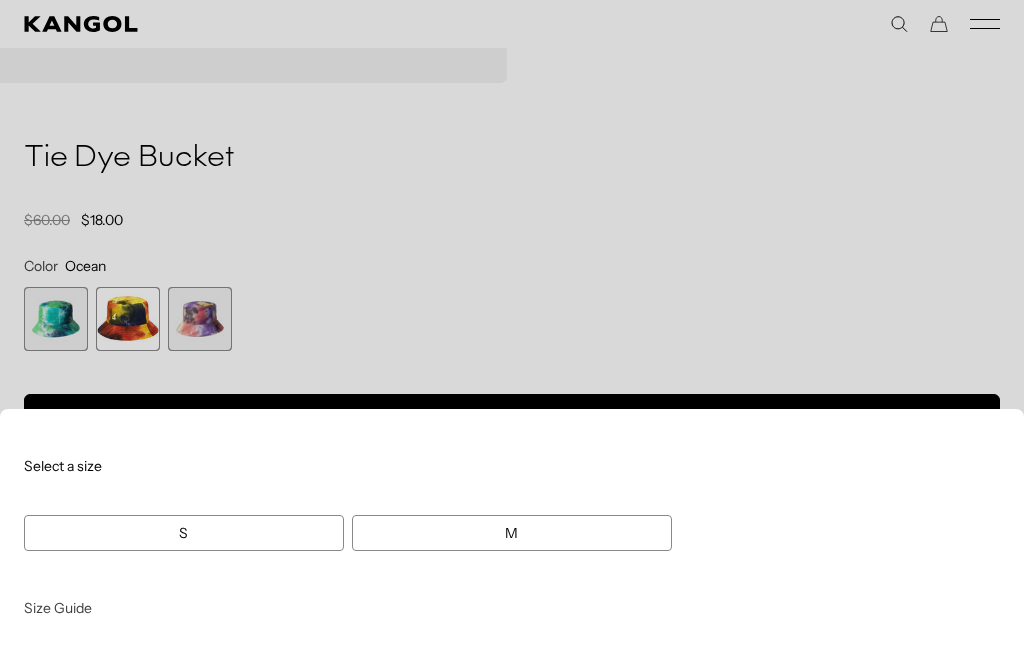 scroll, scrollTop: 0, scrollLeft: 412, axis: horizontal 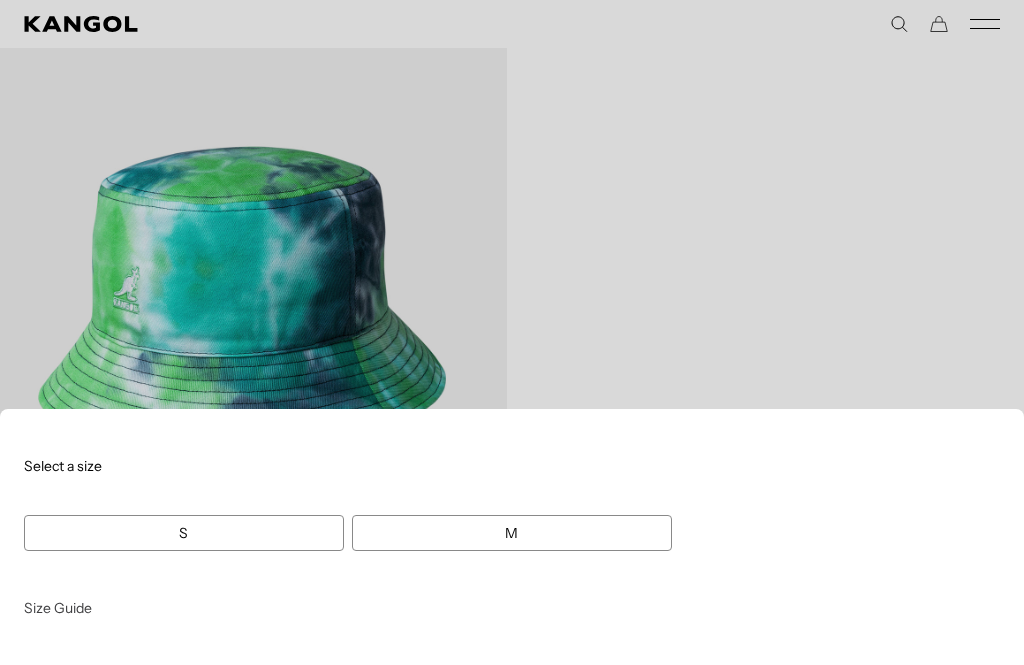 click at bounding box center (512, 332) 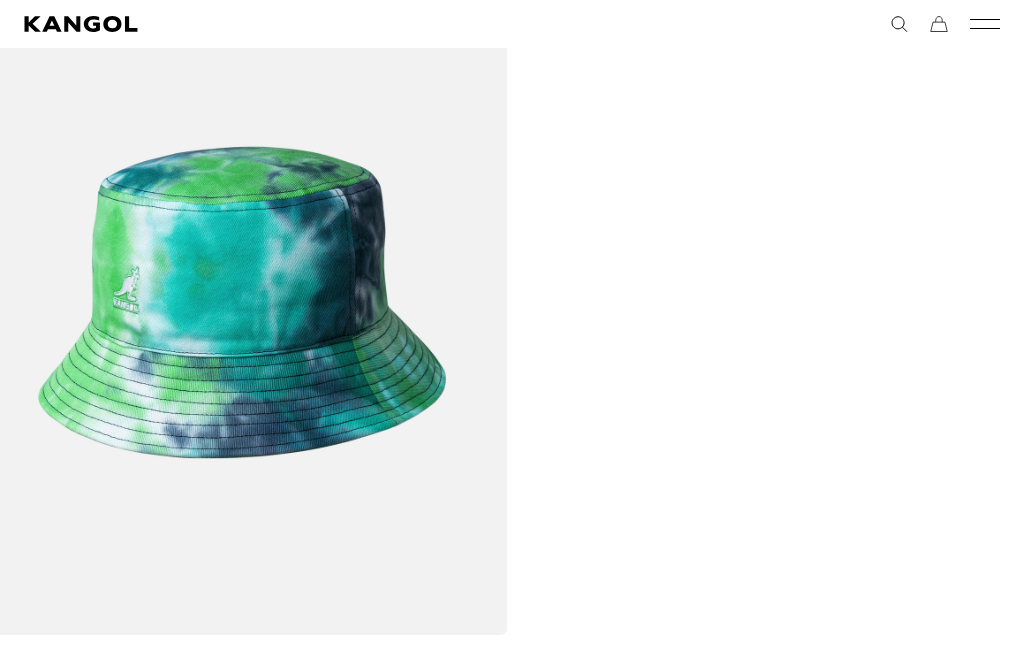 scroll, scrollTop: 0, scrollLeft: 412, axis: horizontal 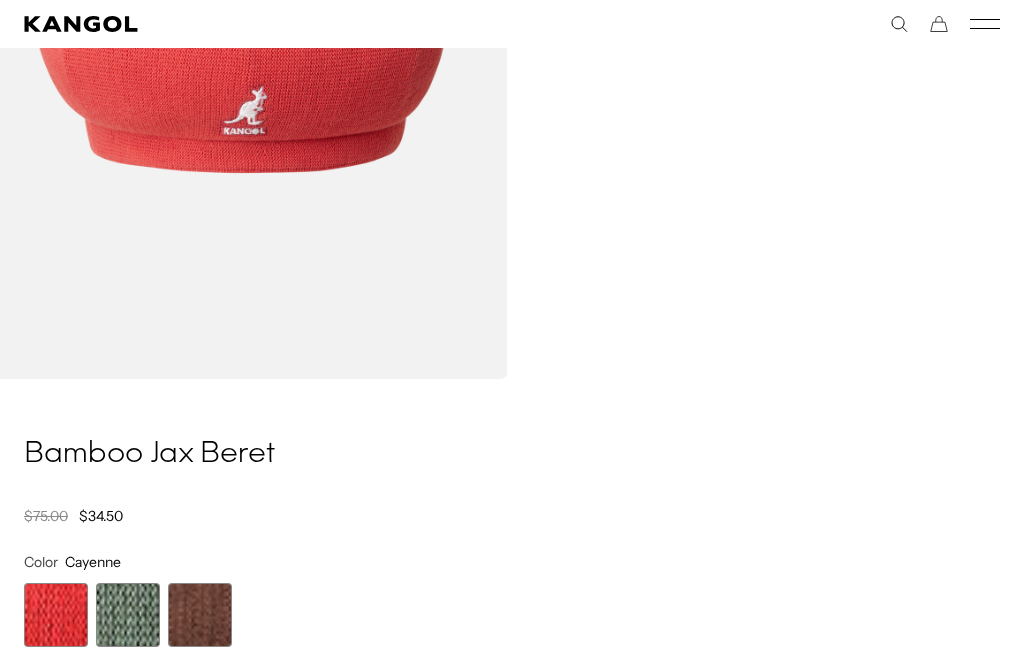 click at bounding box center (200, 615) 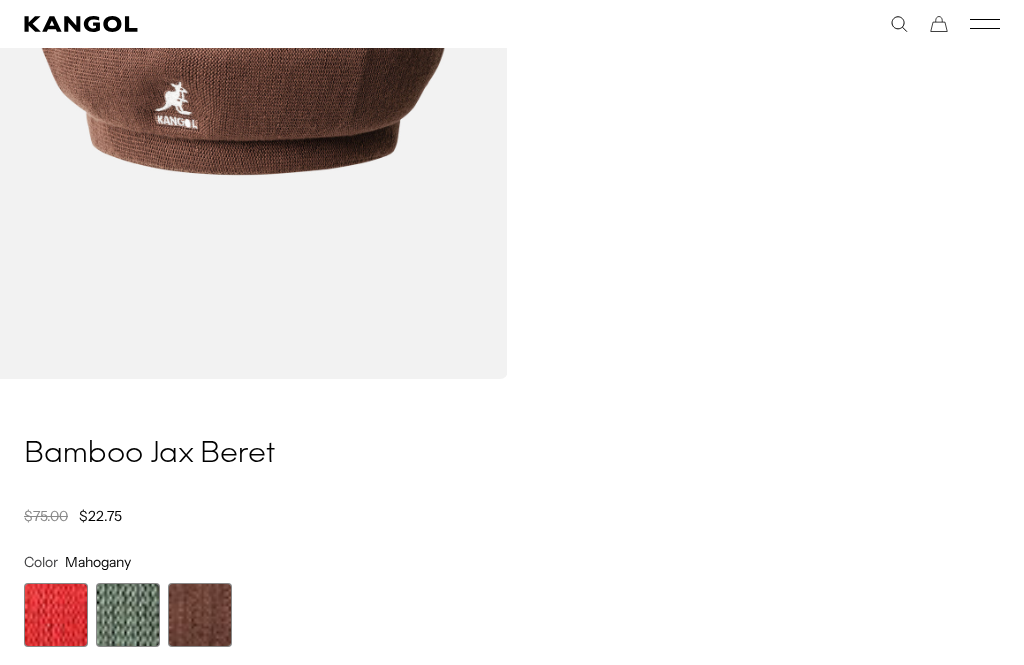 scroll, scrollTop: 0, scrollLeft: 412, axis: horizontal 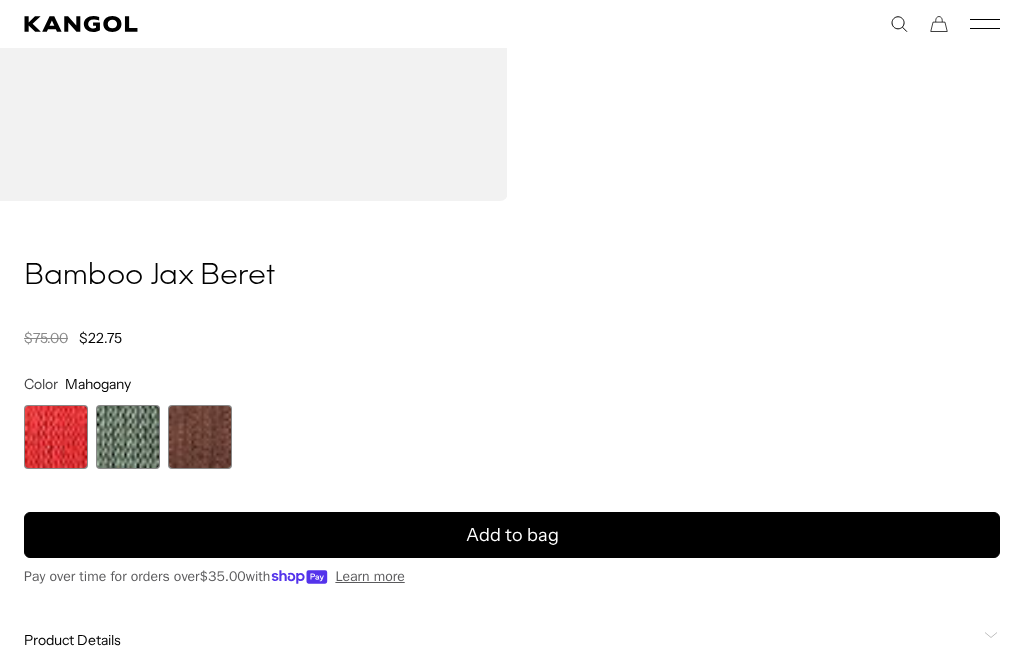 click on "Add to bag" at bounding box center [512, 535] 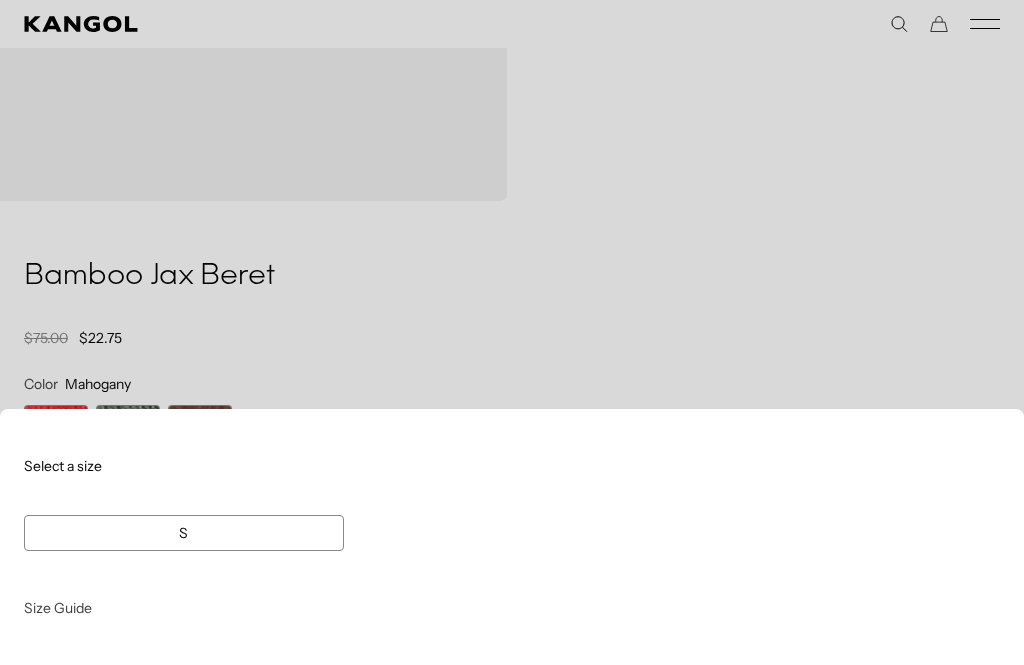 scroll, scrollTop: 0, scrollLeft: 0, axis: both 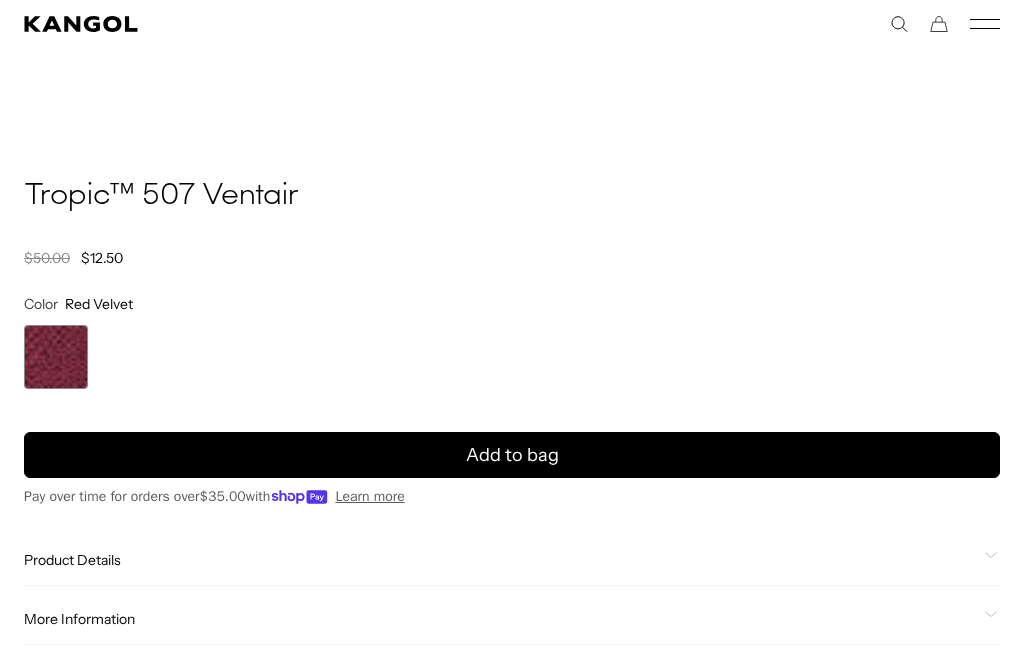 click on "Add to bag" at bounding box center [512, 455] 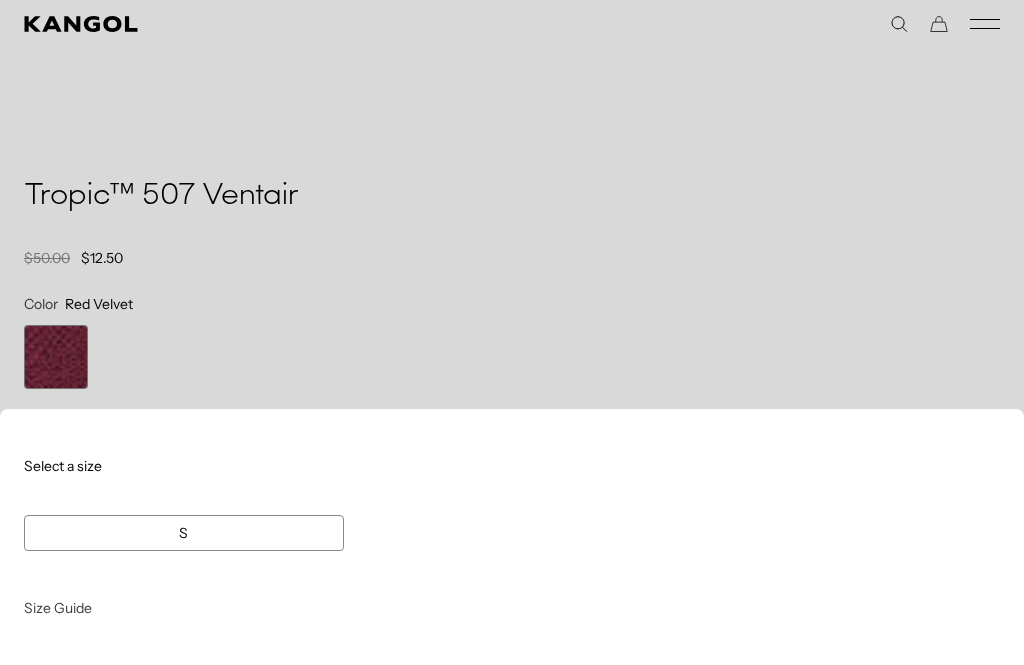 scroll, scrollTop: 0, scrollLeft: 412, axis: horizontal 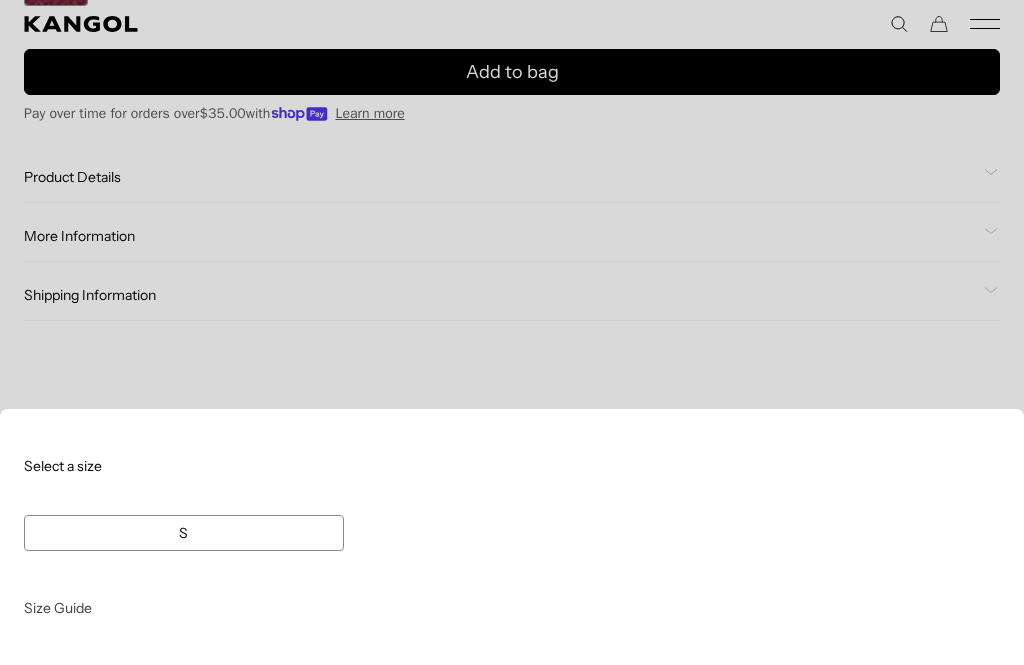 click at bounding box center [512, 332] 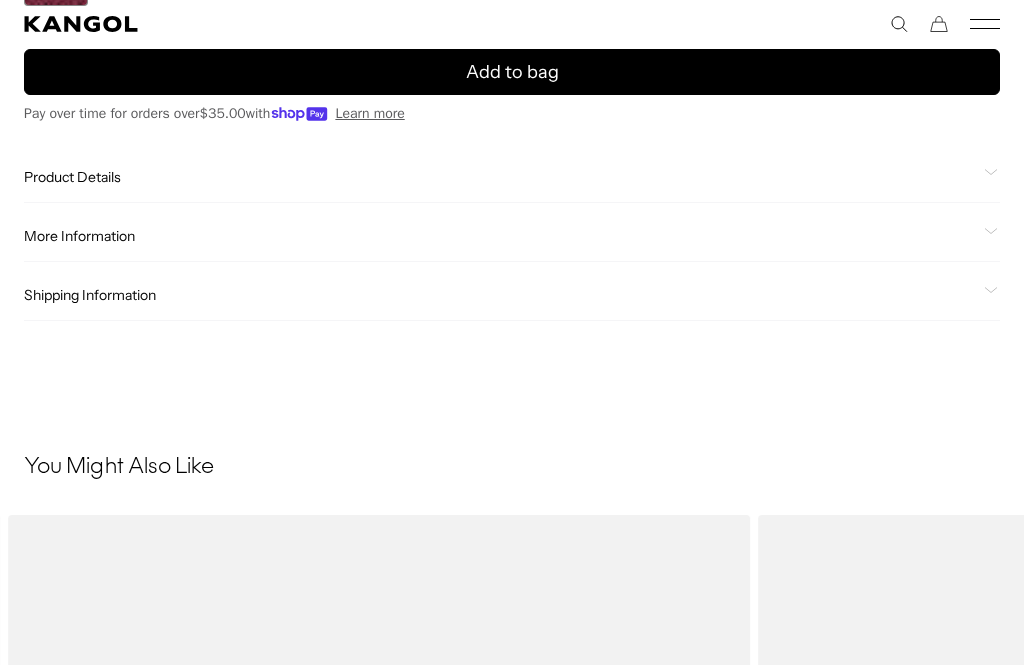 click on "Home
/
All Products
/
Tropic™ 507 Ventair
Loading...
Home
/
All Products
/
Tropic™ 507 Ventair
Tropic™ 507 Ventair
Regular price" at bounding box center (512, 874) 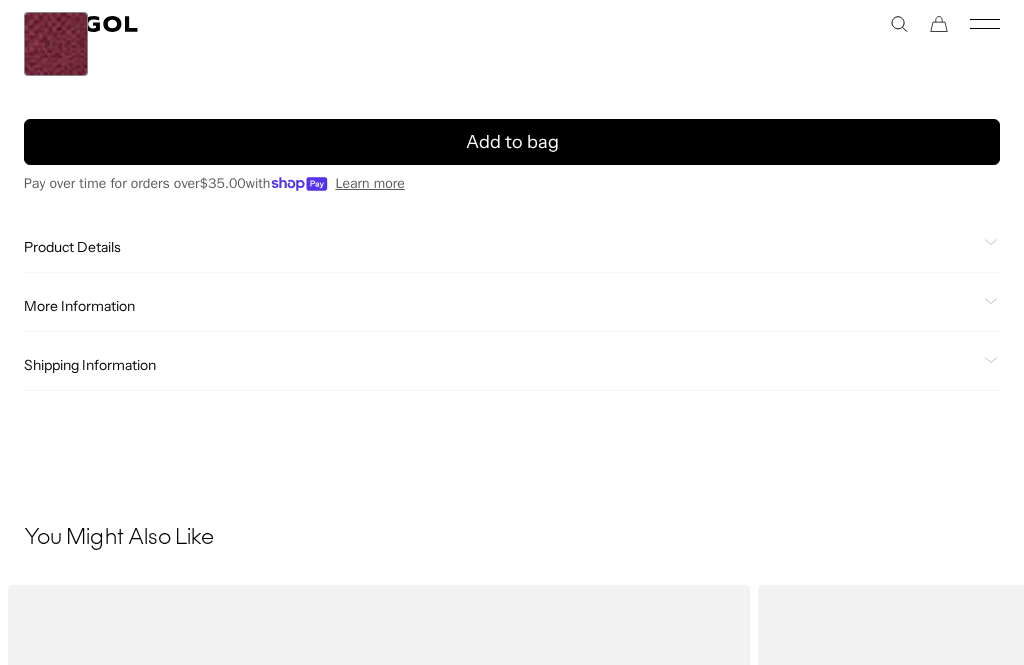 scroll, scrollTop: 883, scrollLeft: 0, axis: vertical 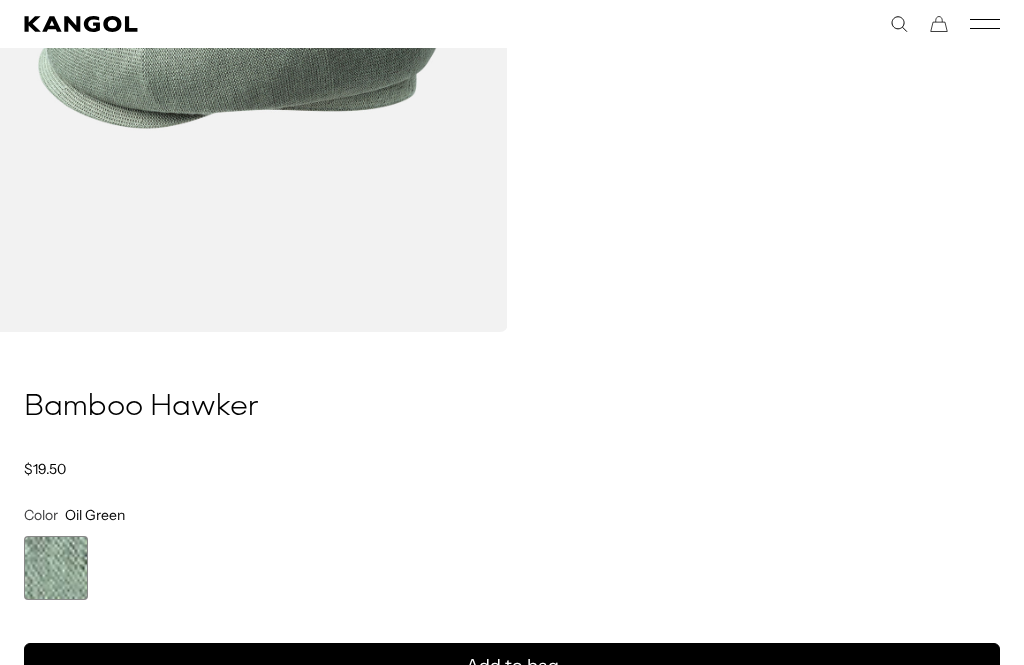 click on "Add to bag" at bounding box center [512, 666] 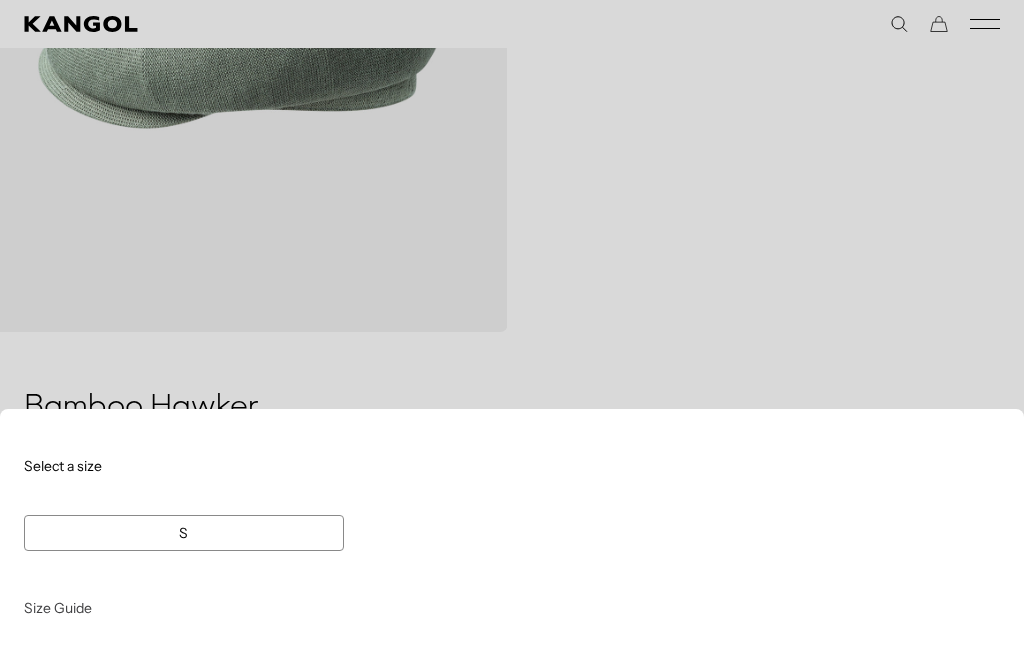 scroll, scrollTop: 0, scrollLeft: 0, axis: both 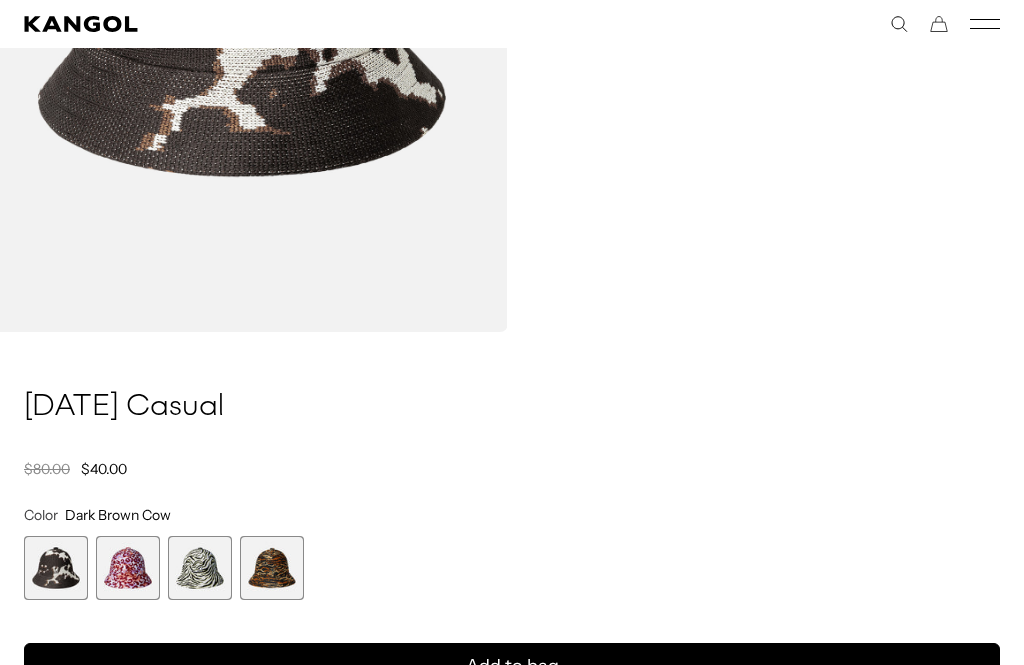click 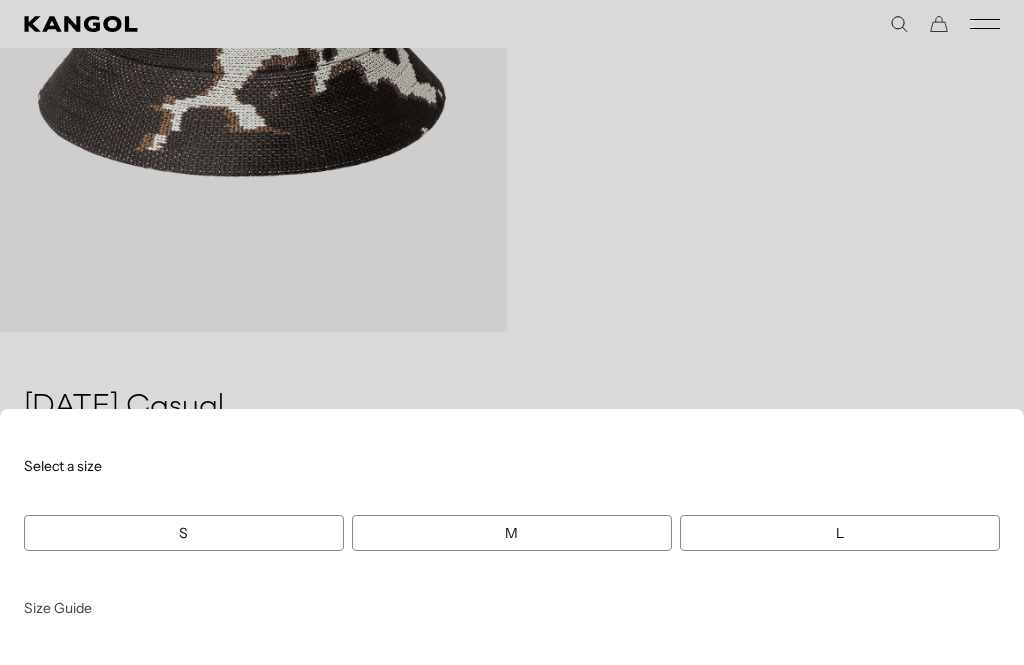 scroll, scrollTop: 0, scrollLeft: 0, axis: both 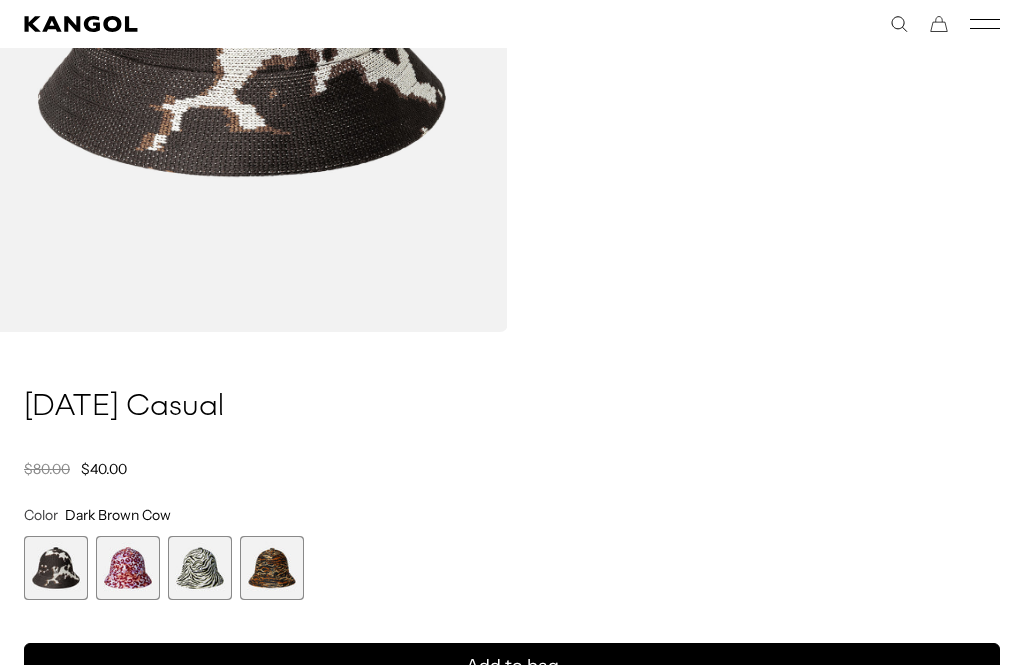 click at bounding box center (272, 568) 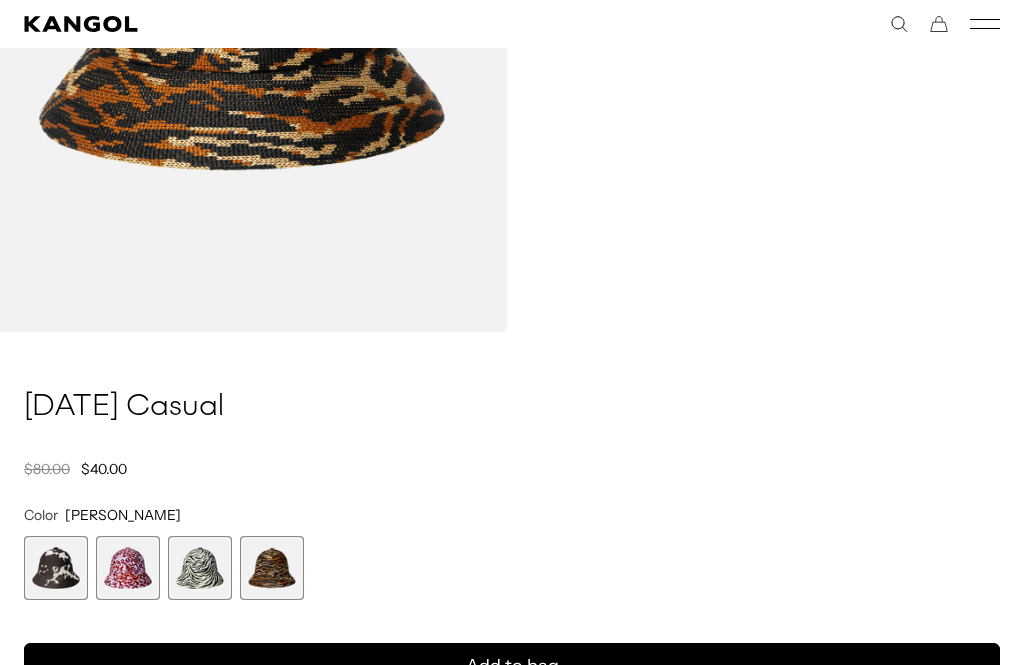 scroll, scrollTop: 0, scrollLeft: 0, axis: both 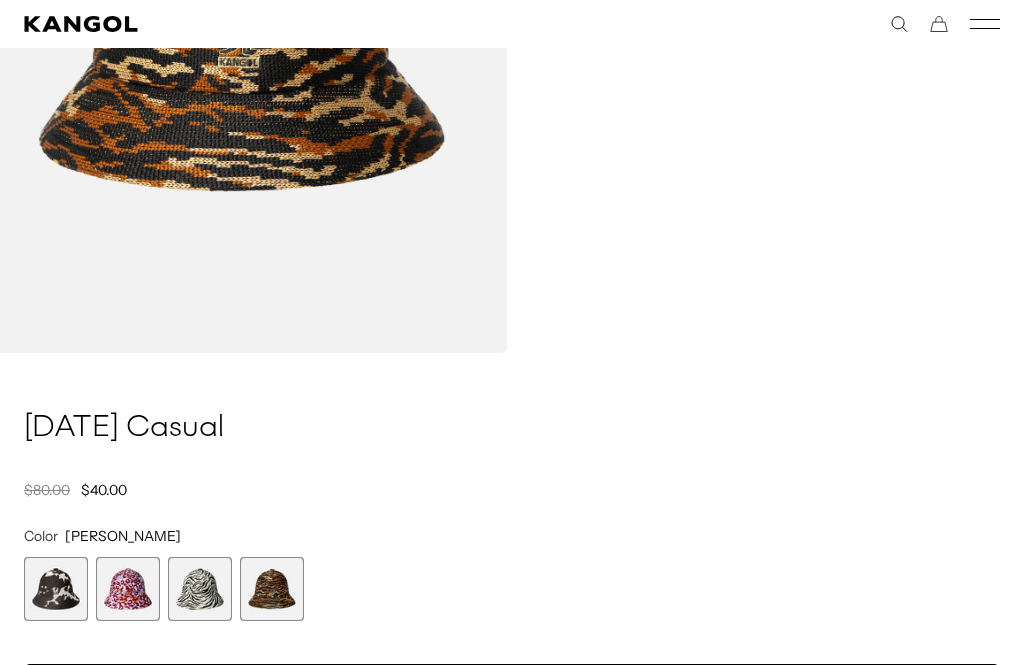 click on "Add to bag" at bounding box center (512, 687) 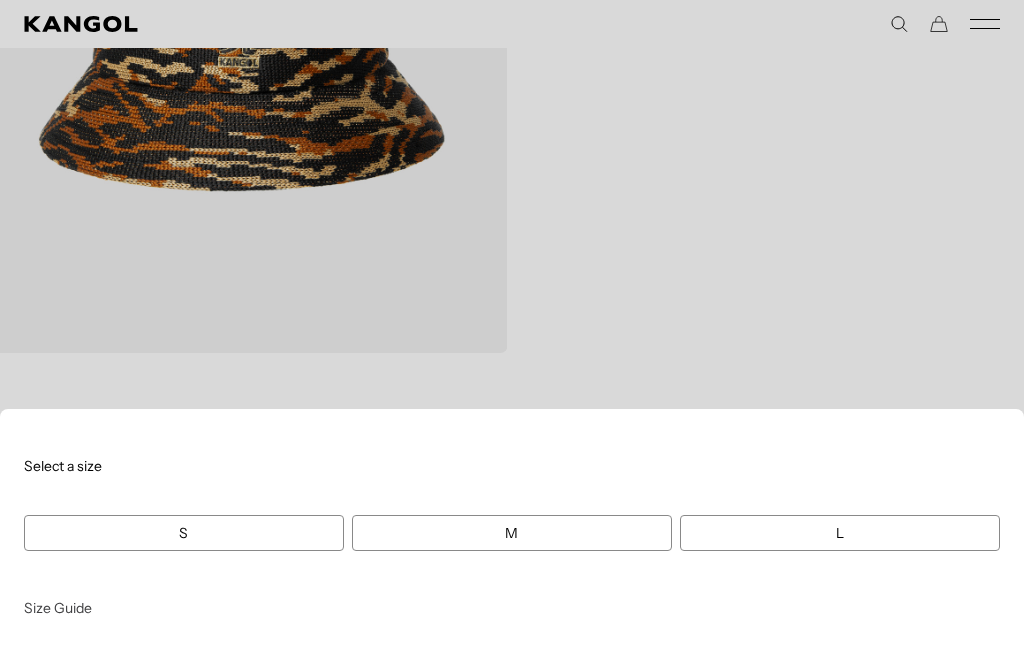 scroll, scrollTop: 0, scrollLeft: 412, axis: horizontal 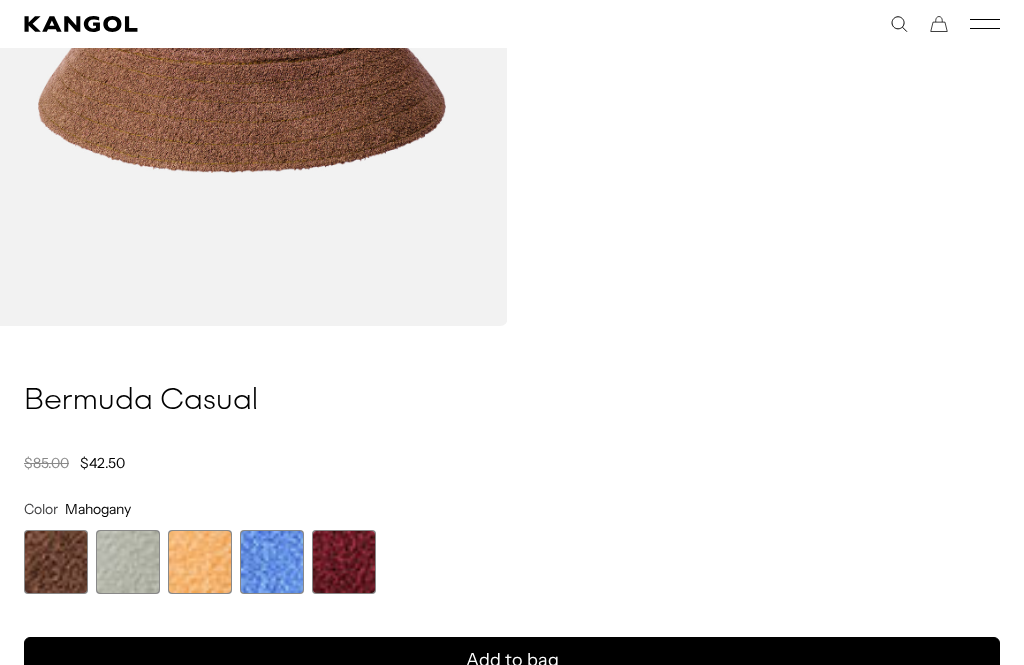 click on "Add to bag" at bounding box center [512, 660] 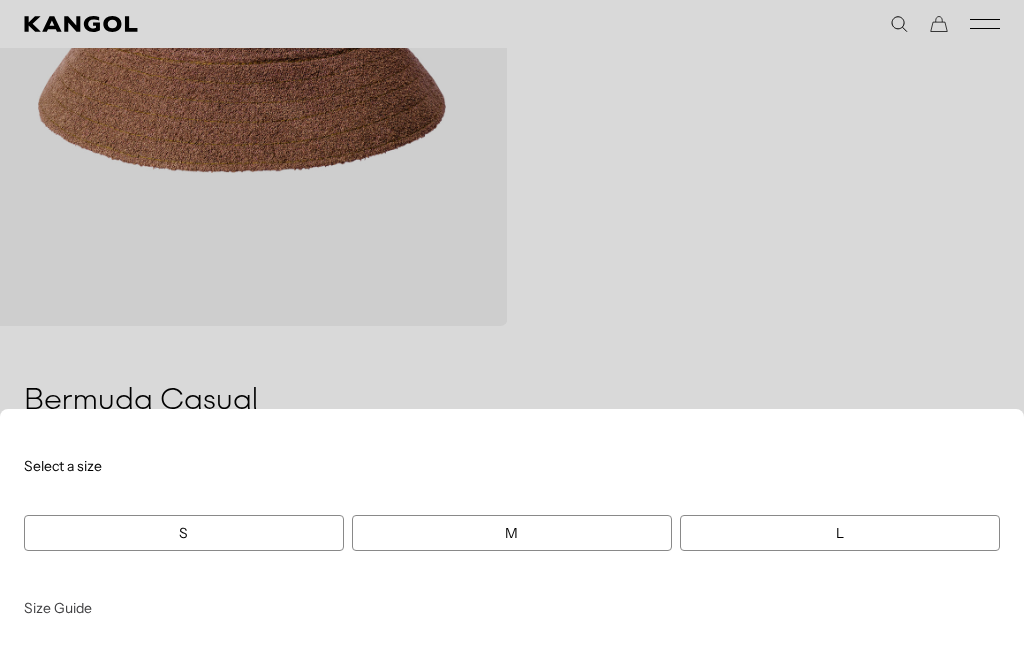 scroll, scrollTop: 0, scrollLeft: 412, axis: horizontal 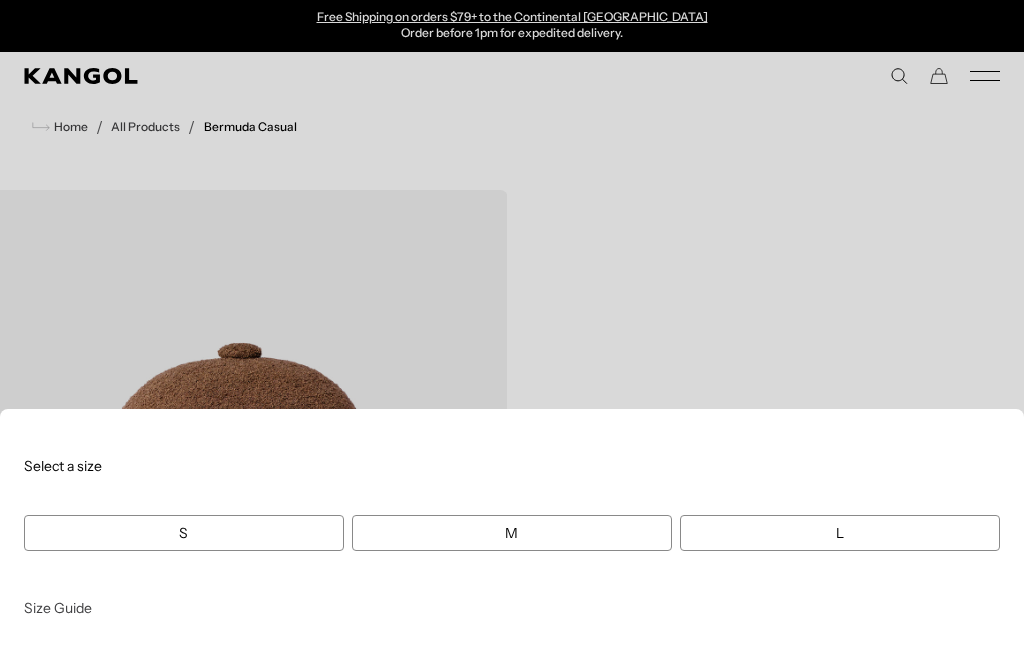 click at bounding box center (512, 332) 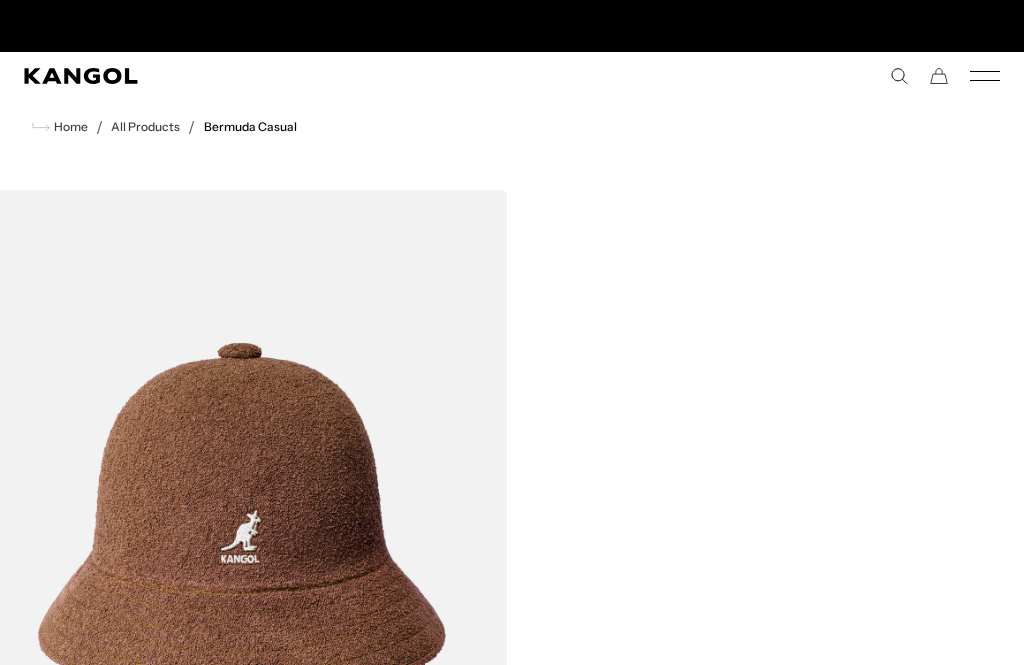 scroll, scrollTop: 0, scrollLeft: 0, axis: both 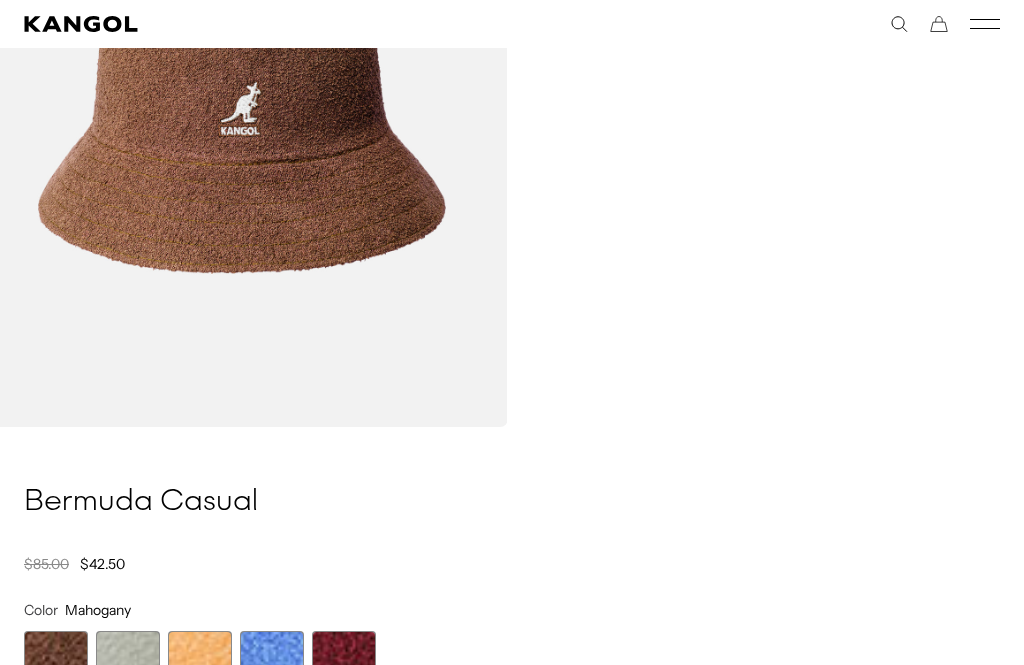 click at bounding box center (128, 663) 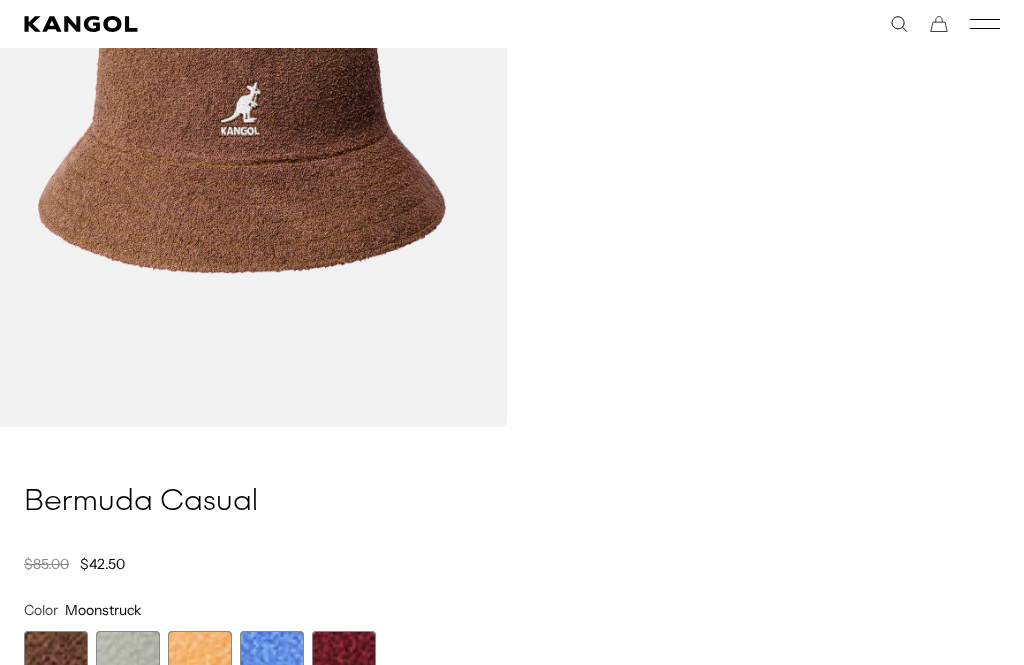 scroll, scrollTop: 0, scrollLeft: 412, axis: horizontal 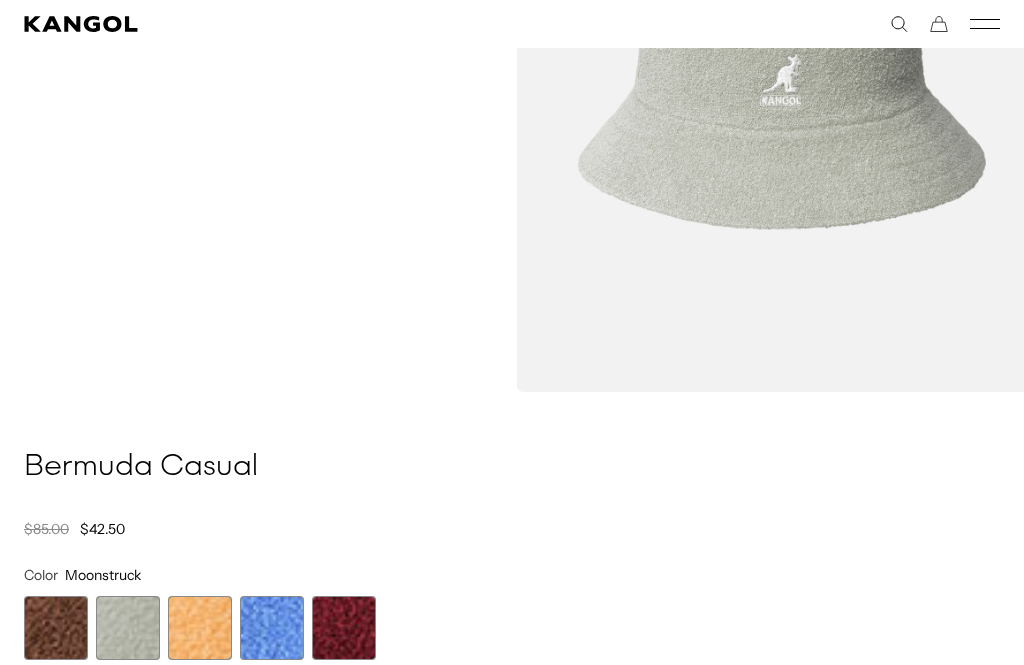 click at bounding box center [200, 628] 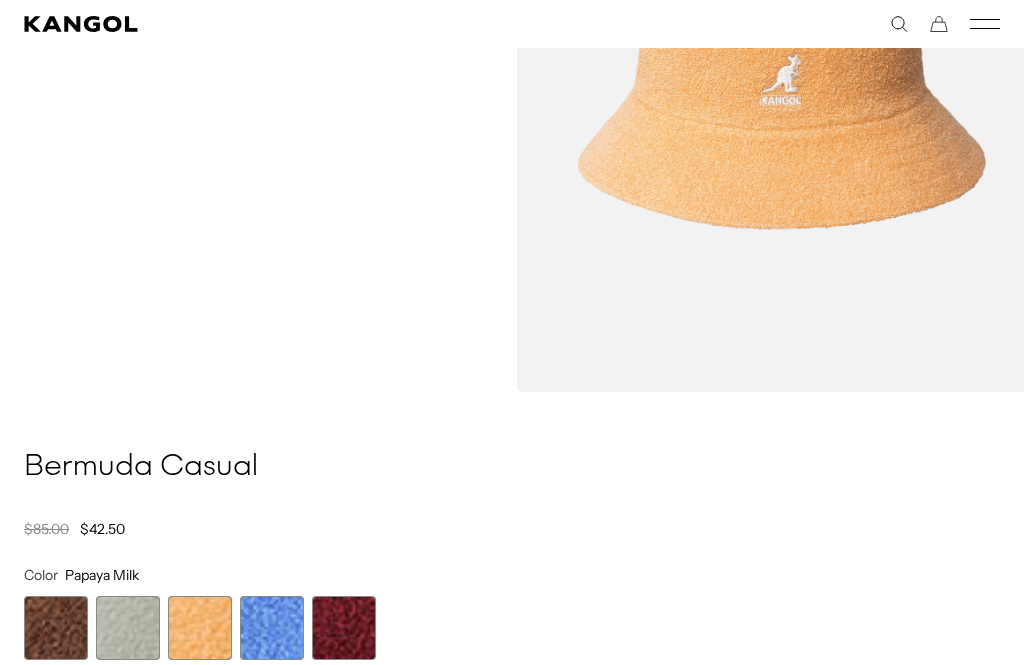 scroll, scrollTop: 0, scrollLeft: 412, axis: horizontal 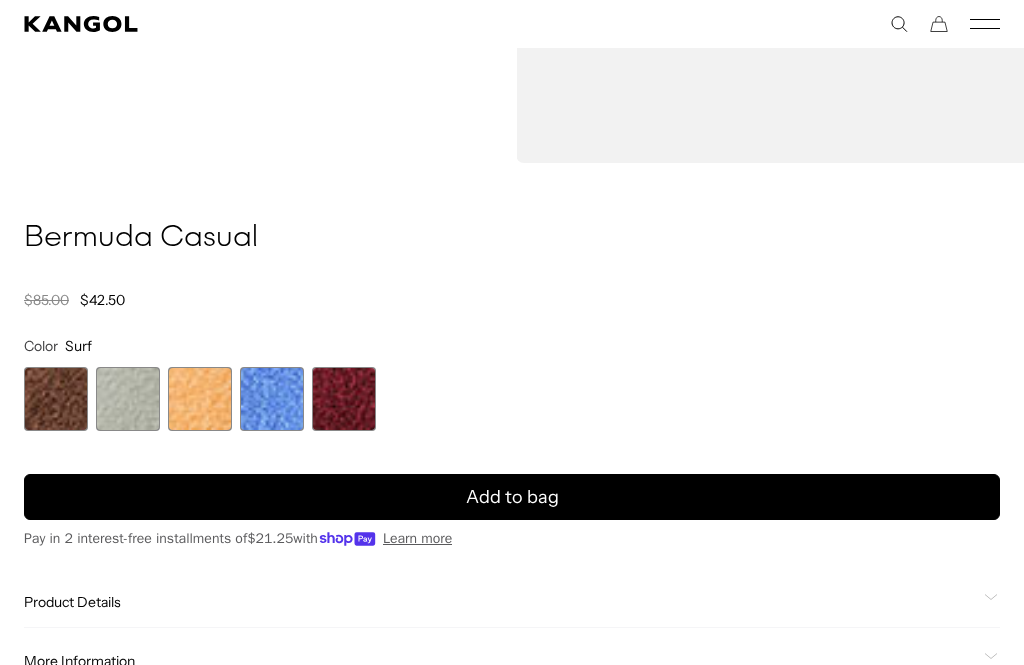 click on "Add to bag" at bounding box center [512, 497] 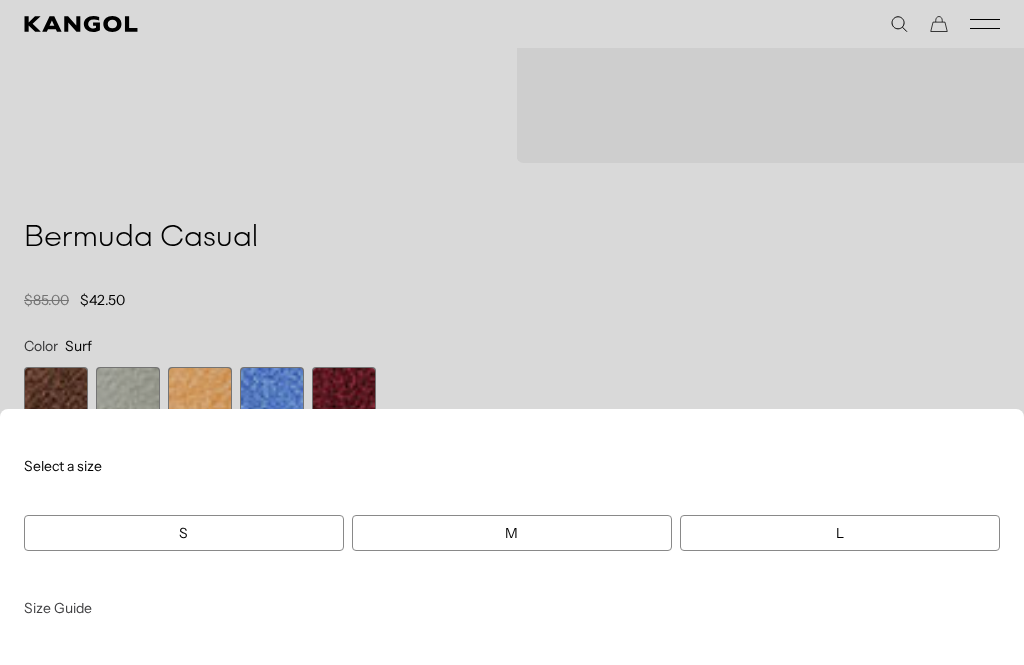scroll, scrollTop: 0, scrollLeft: 412, axis: horizontal 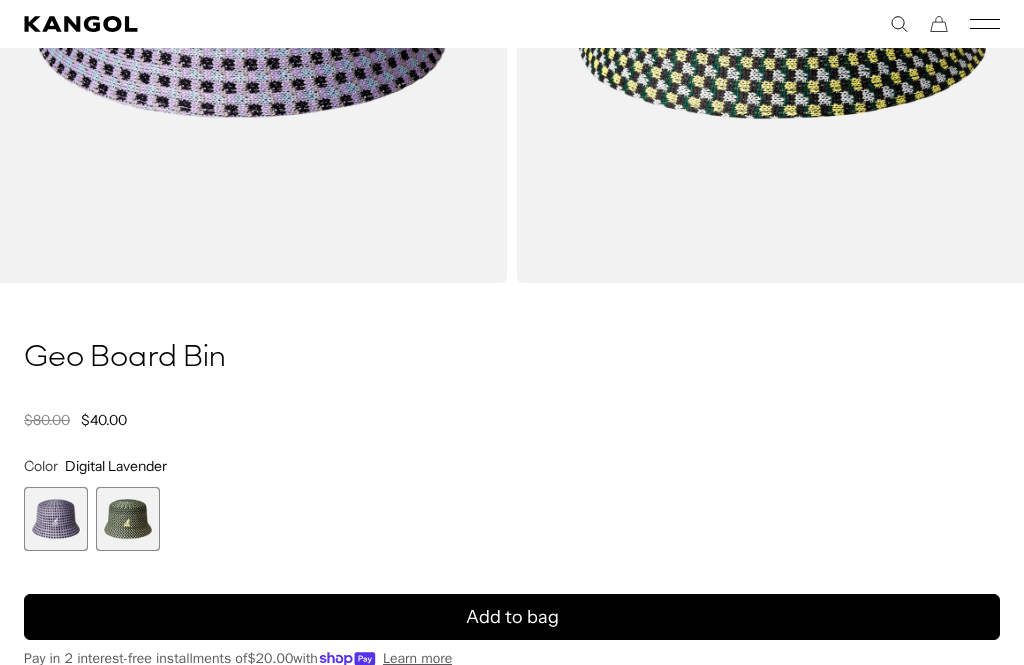 click at bounding box center (128, 519) 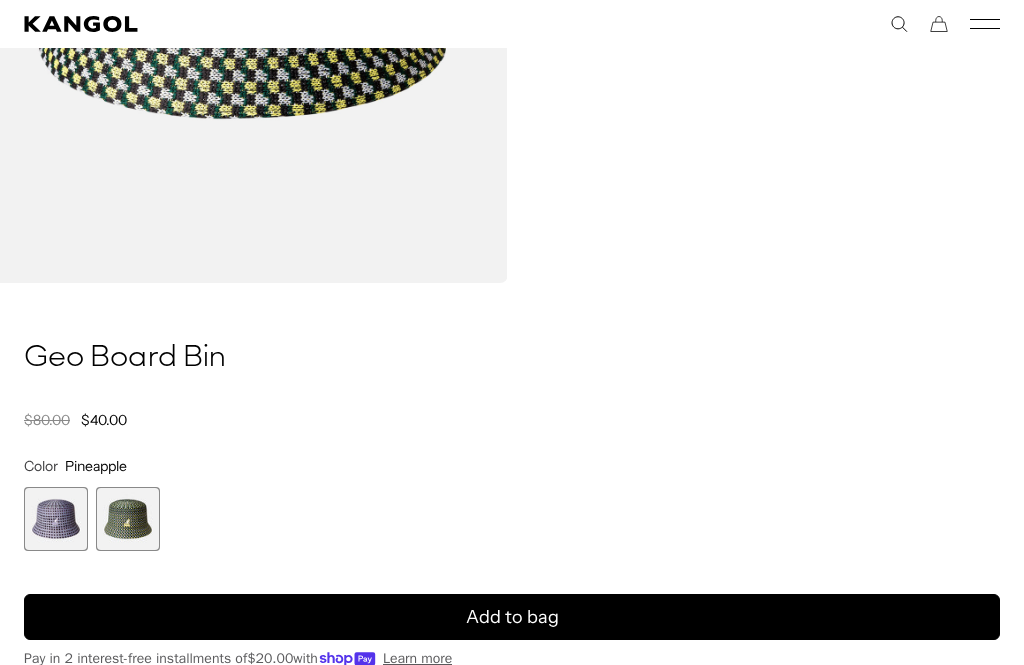 scroll, scrollTop: 439, scrollLeft: 24, axis: both 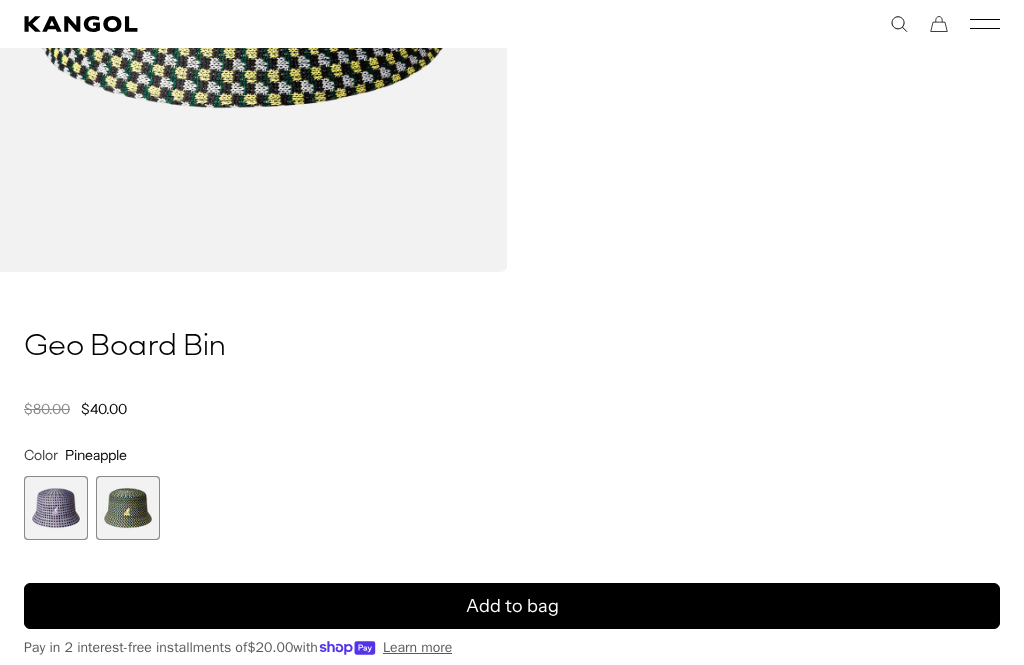 click on "Add to bag" at bounding box center (512, 606) 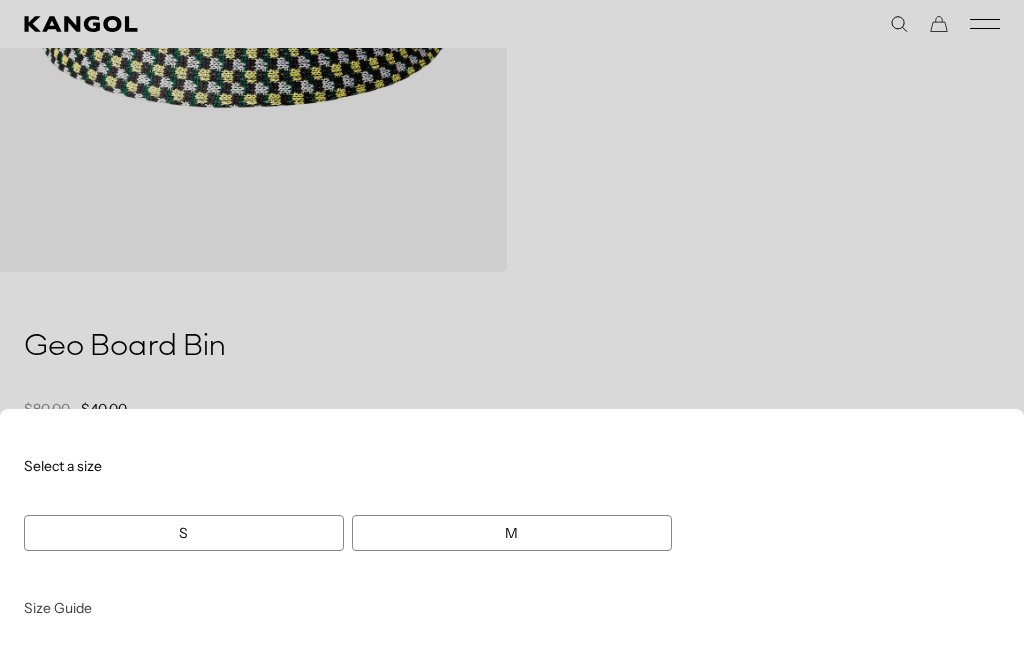 scroll, scrollTop: 0, scrollLeft: 0, axis: both 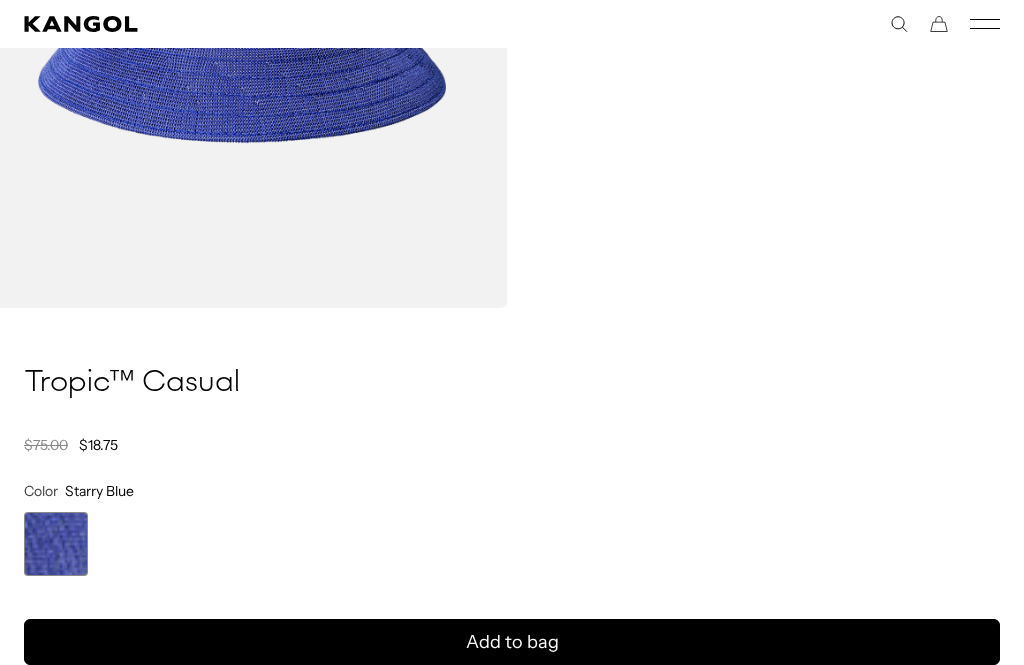 click on "Add to bag" at bounding box center (512, 642) 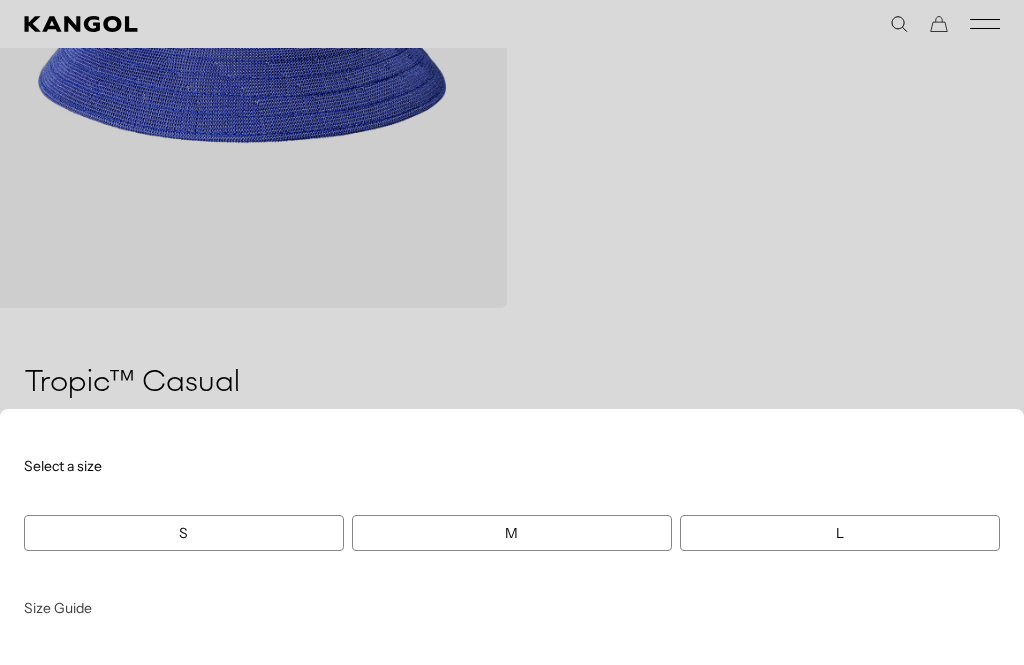 scroll, scrollTop: 0, scrollLeft: 0, axis: both 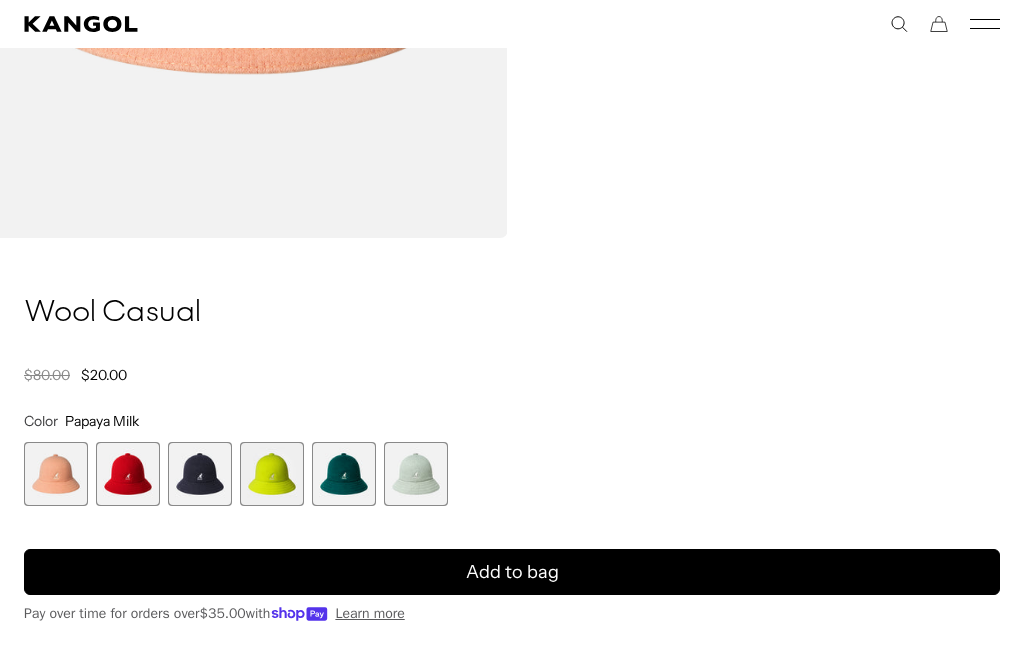 click at bounding box center [200, 474] 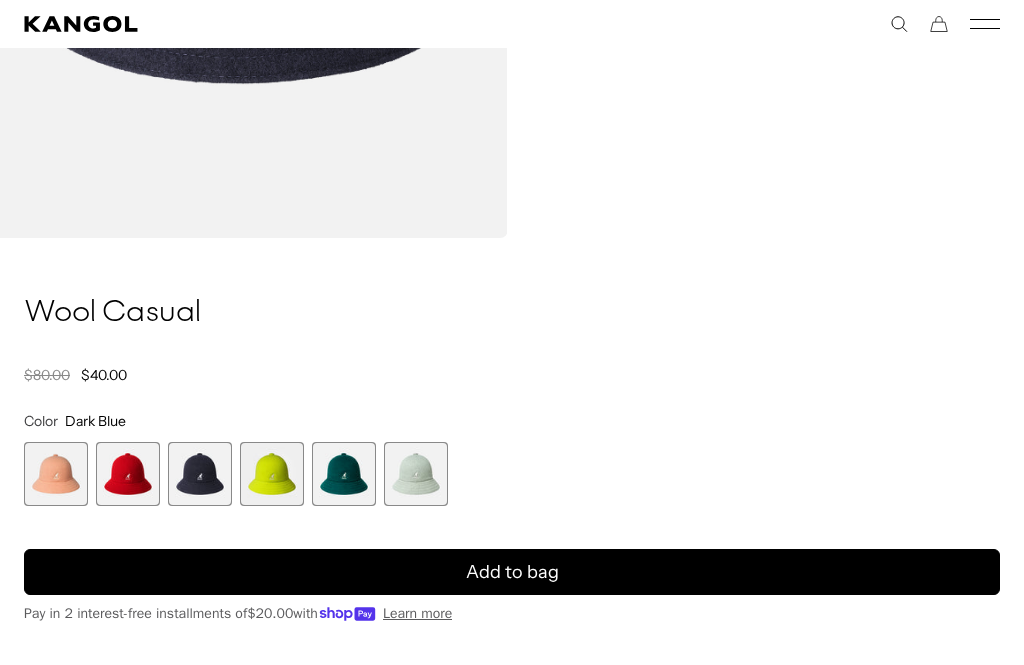 scroll, scrollTop: 0, scrollLeft: 412, axis: horizontal 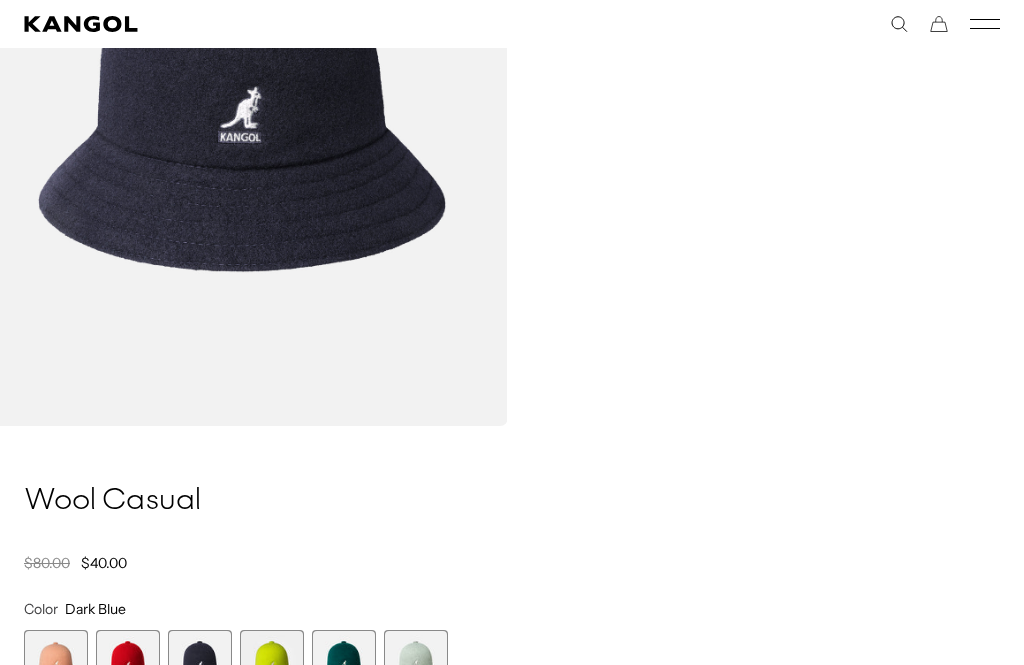 click at bounding box center [128, 662] 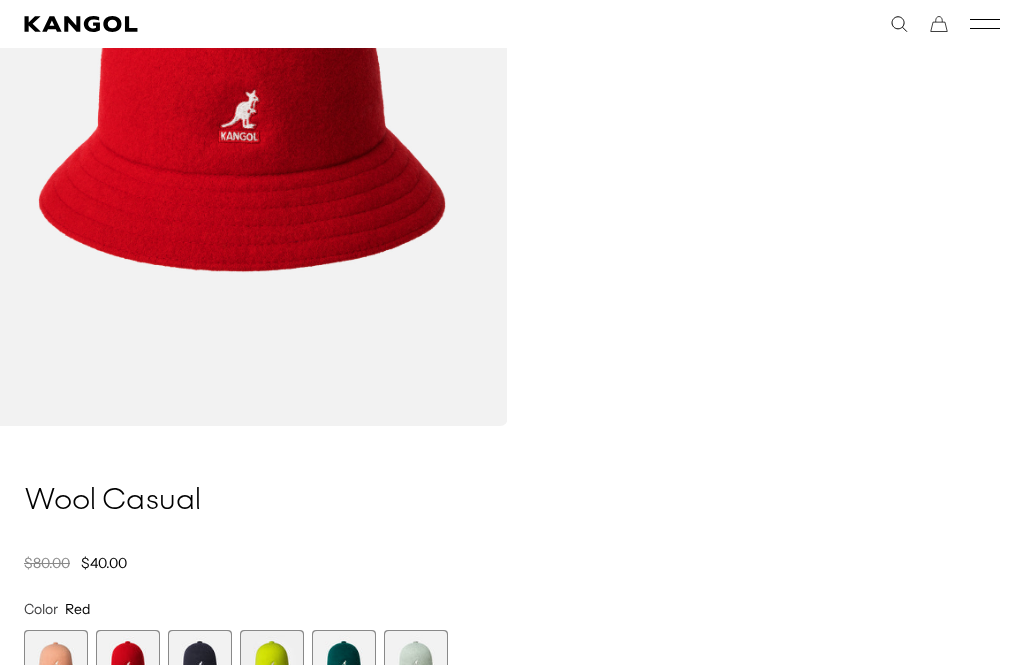 scroll, scrollTop: 0, scrollLeft: 412, axis: horizontal 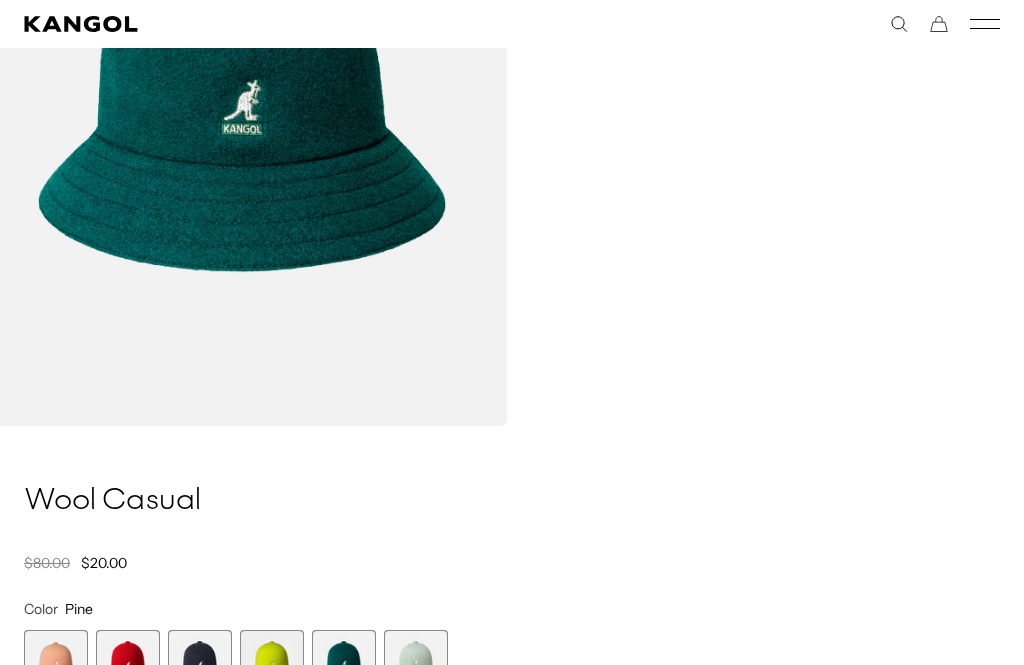 click at bounding box center [200, 662] 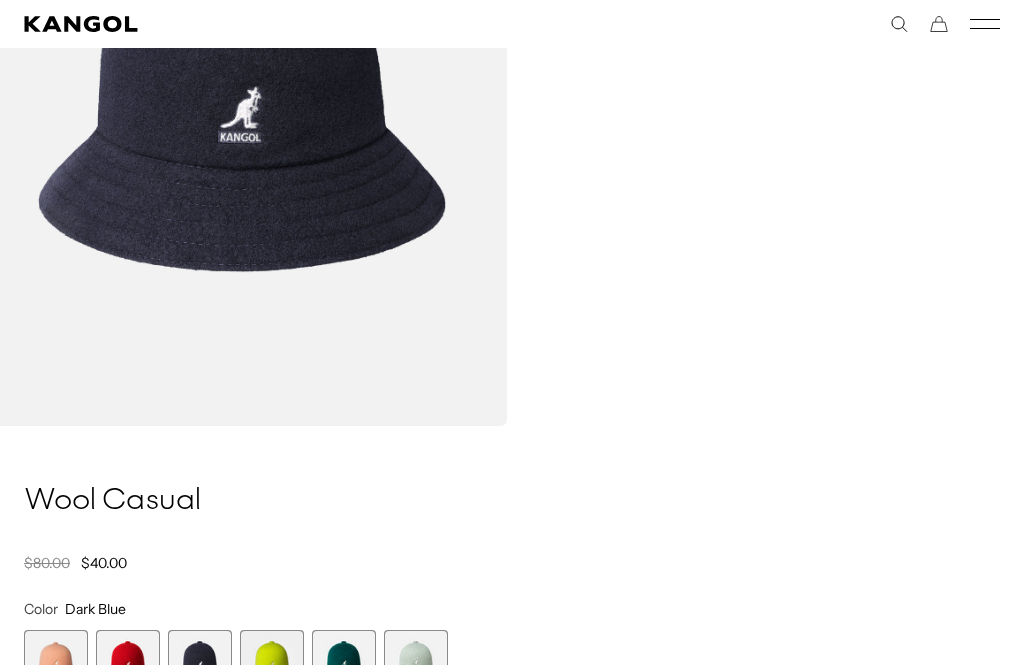 scroll, scrollTop: 0, scrollLeft: 412, axis: horizontal 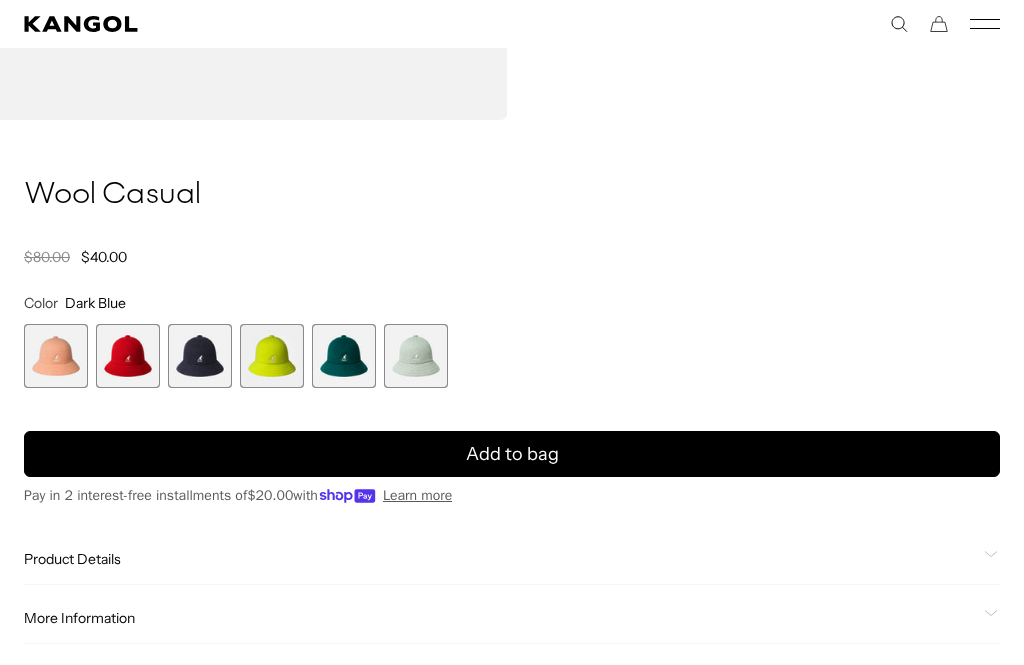 click on "Add to bag" at bounding box center (512, 454) 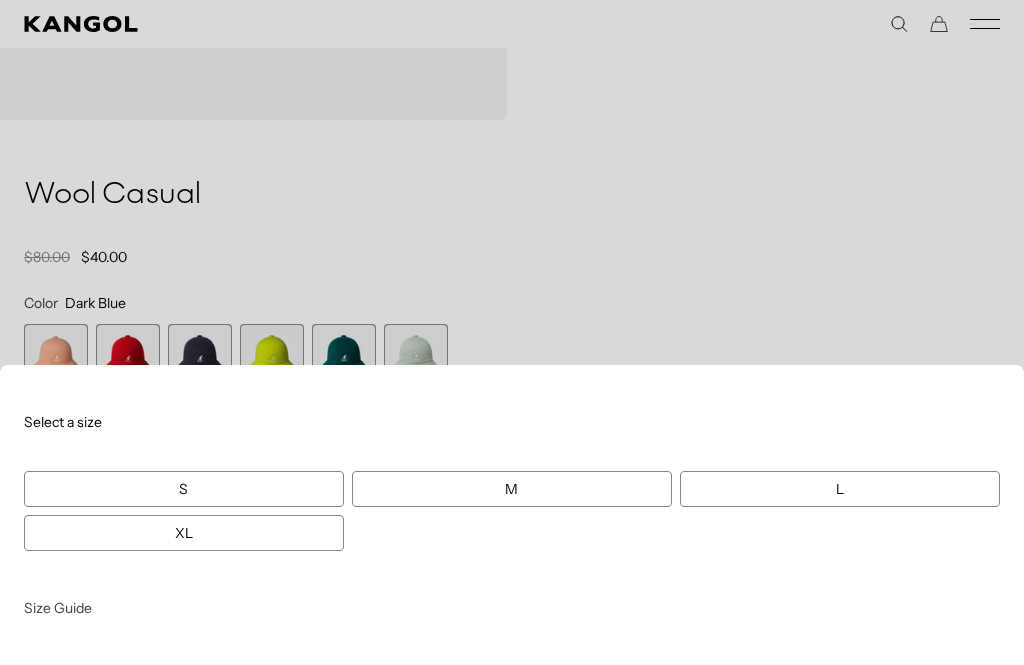 scroll, scrollTop: 0, scrollLeft: 0, axis: both 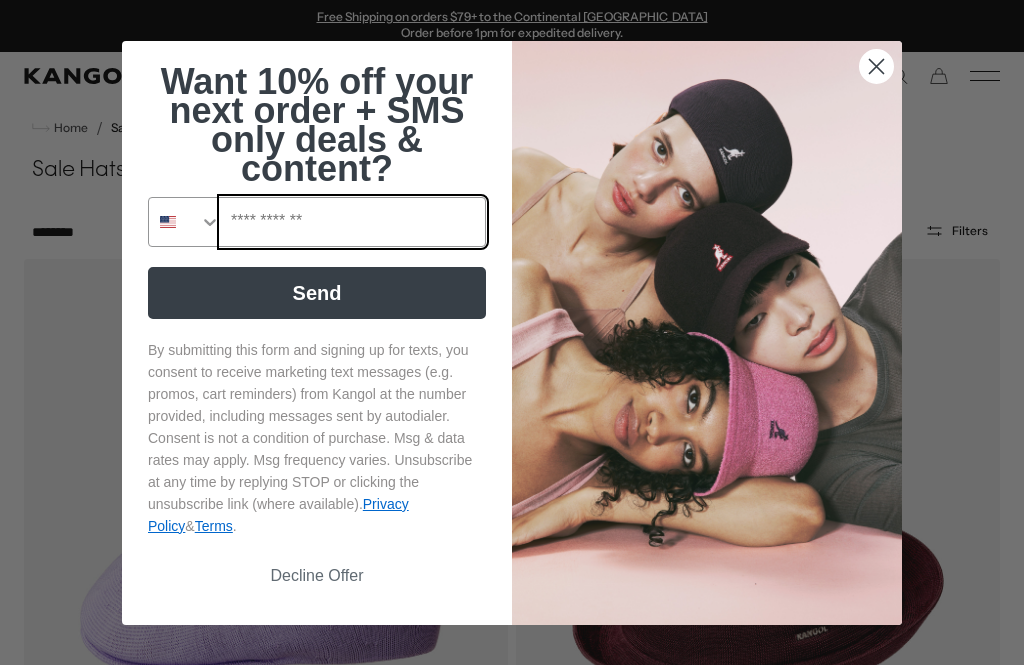 click at bounding box center (353, 222) 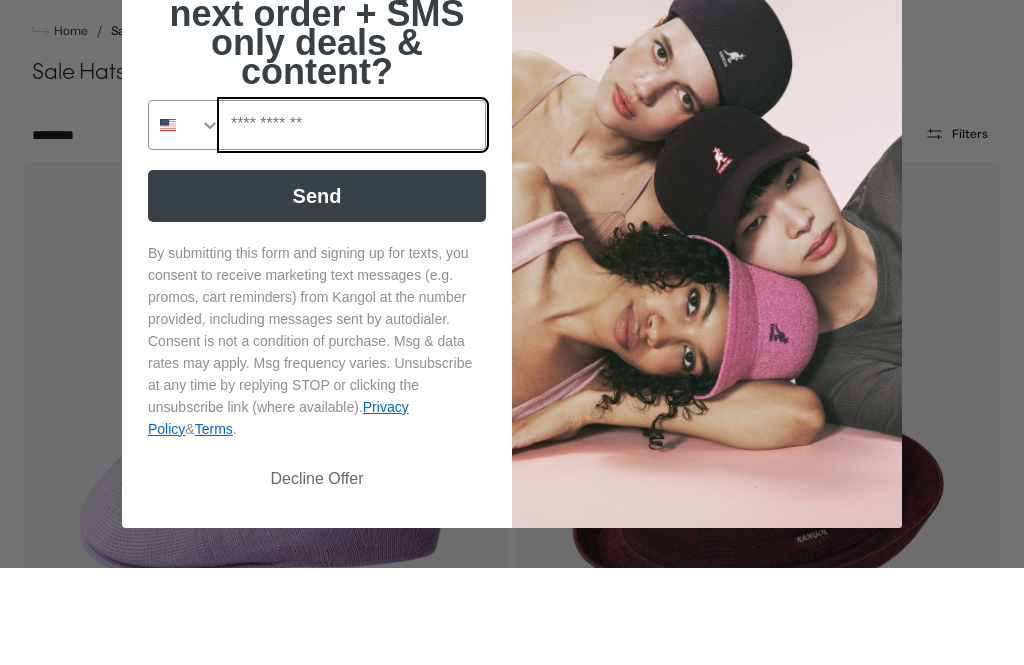 scroll, scrollTop: 0, scrollLeft: 0, axis: both 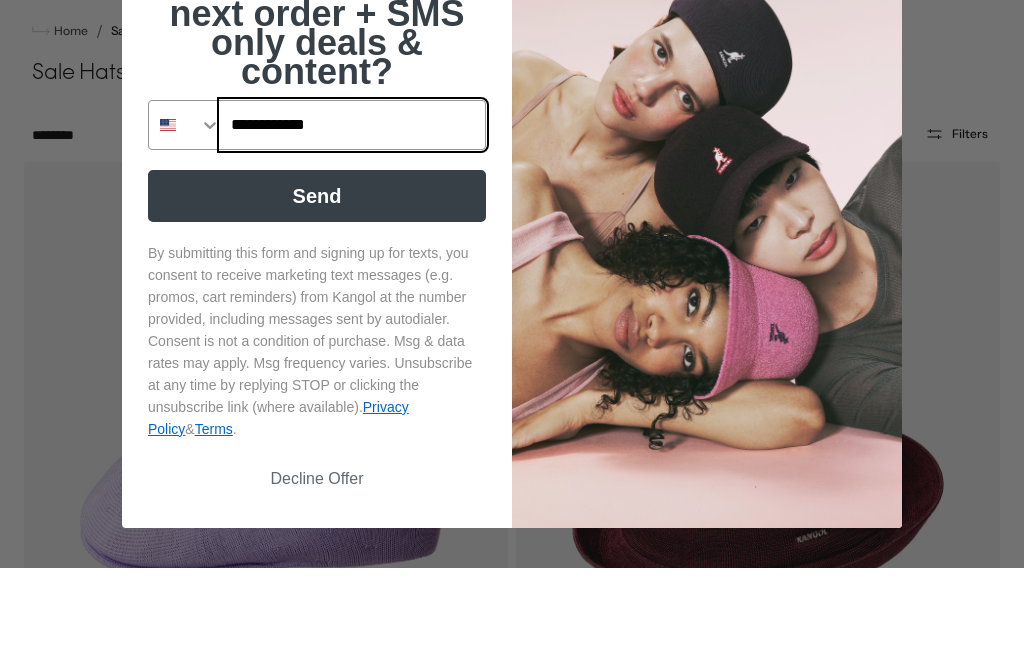 type on "**********" 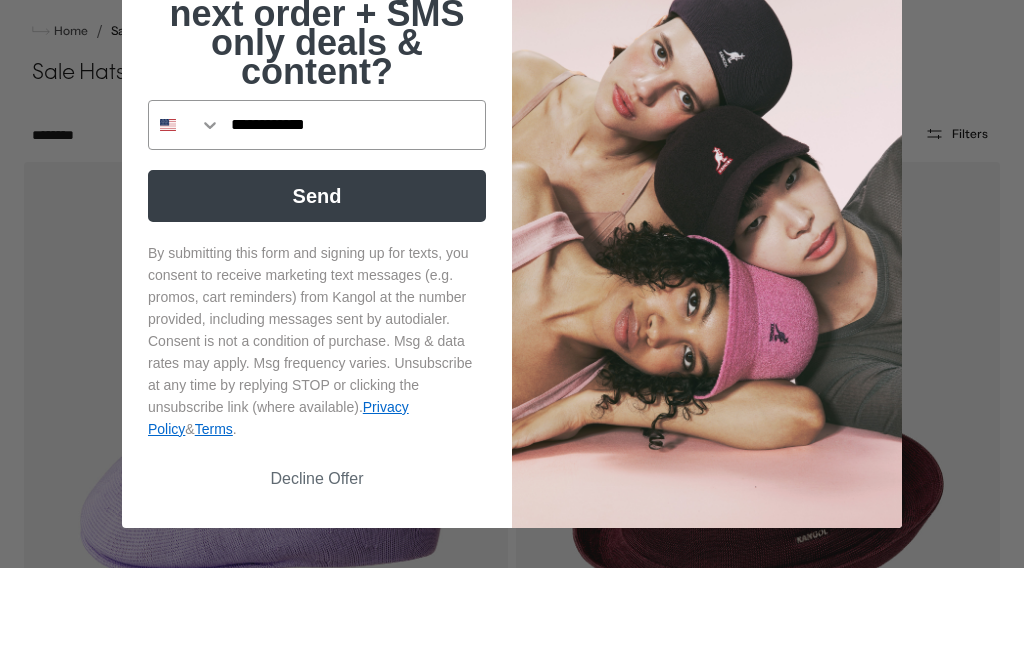 click on "Send" at bounding box center (317, 293) 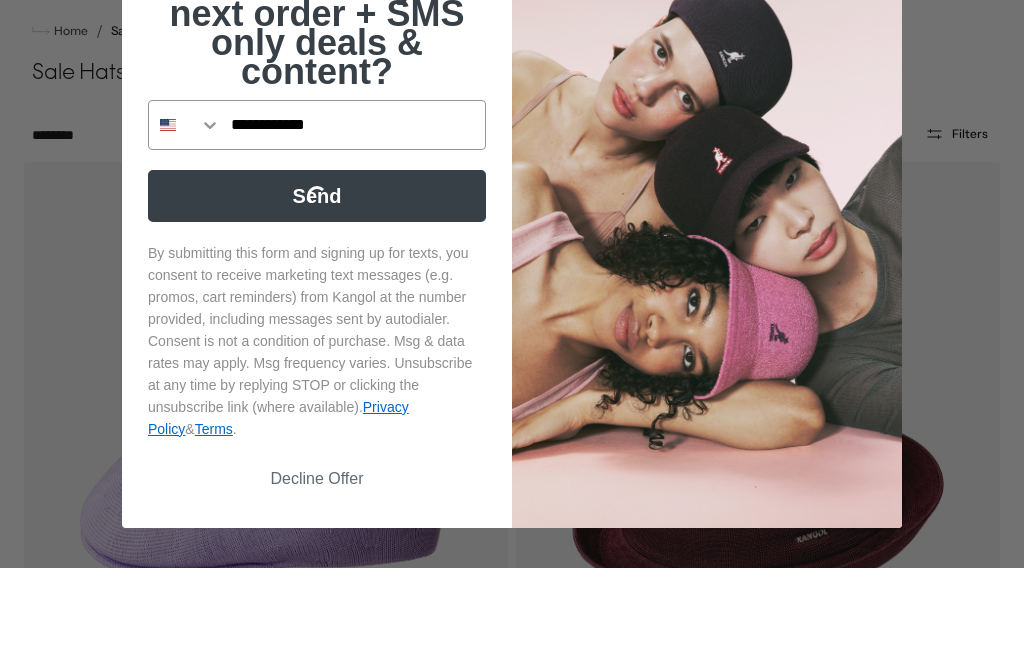 scroll, scrollTop: 97, scrollLeft: 0, axis: vertical 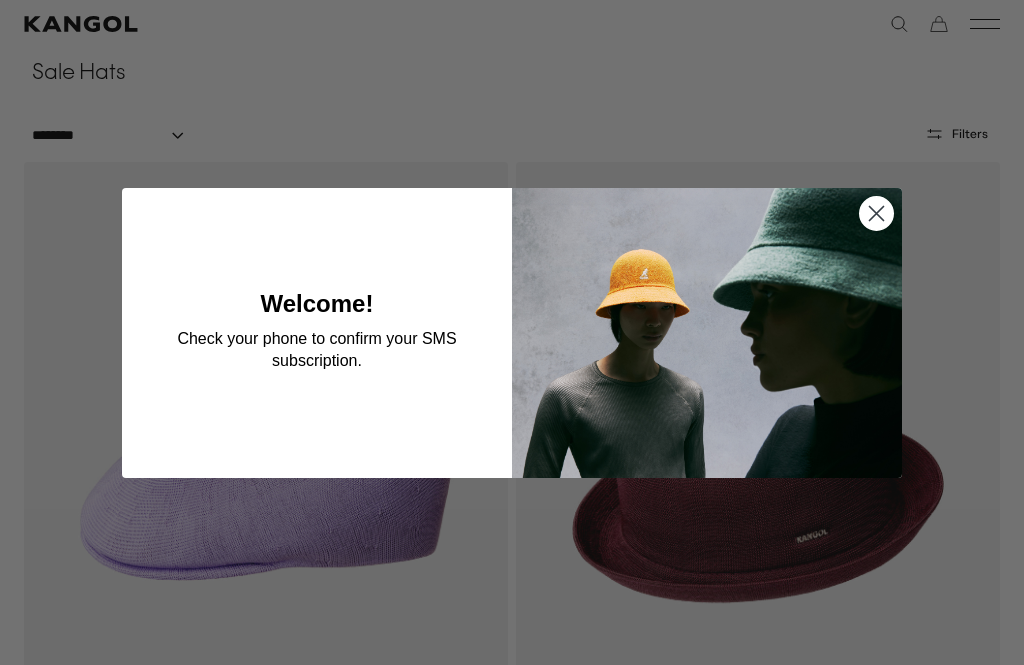 click 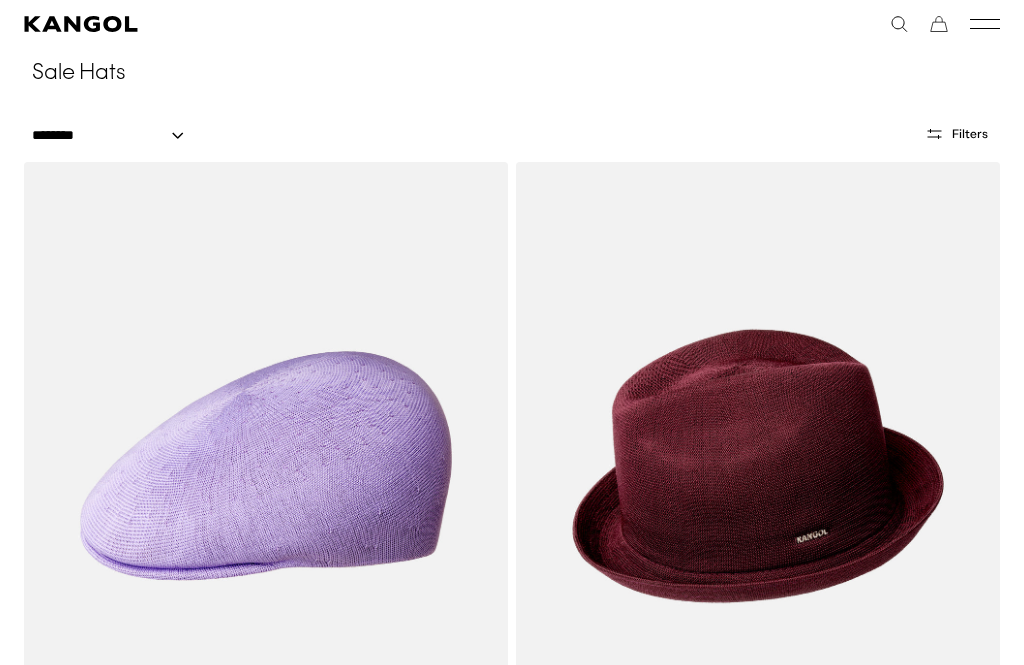 scroll, scrollTop: 0, scrollLeft: 412, axis: horizontal 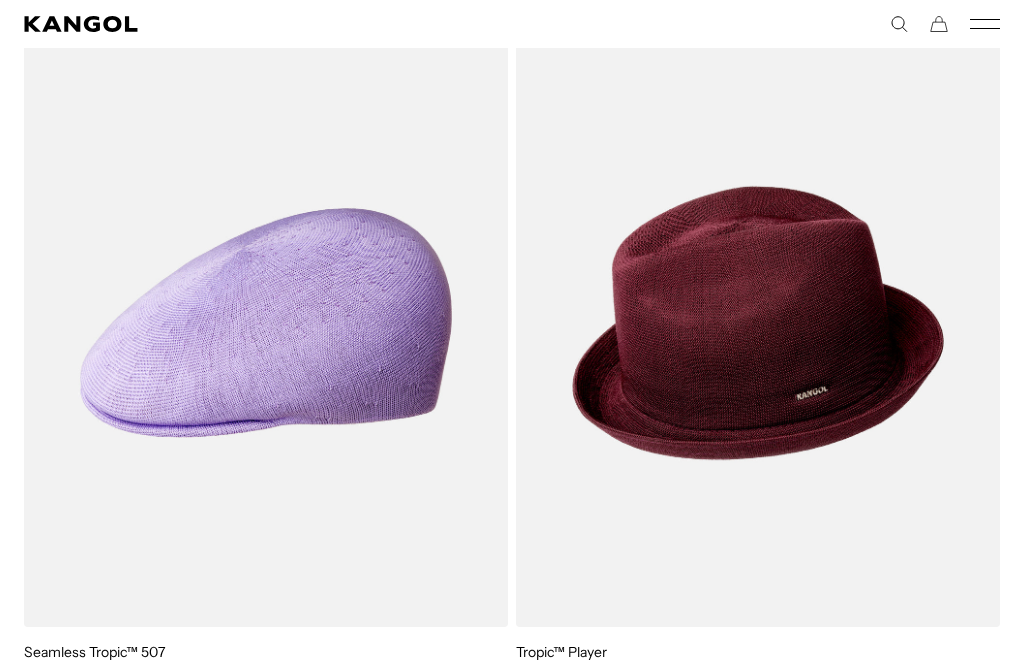 click at bounding box center (0, 0) 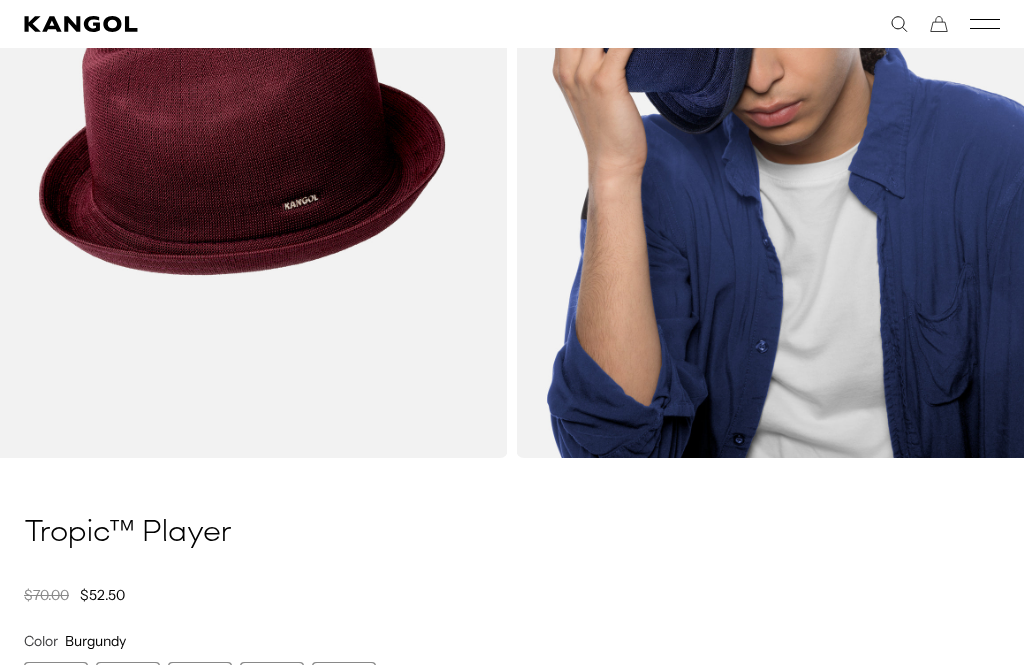 scroll, scrollTop: 433, scrollLeft: 0, axis: vertical 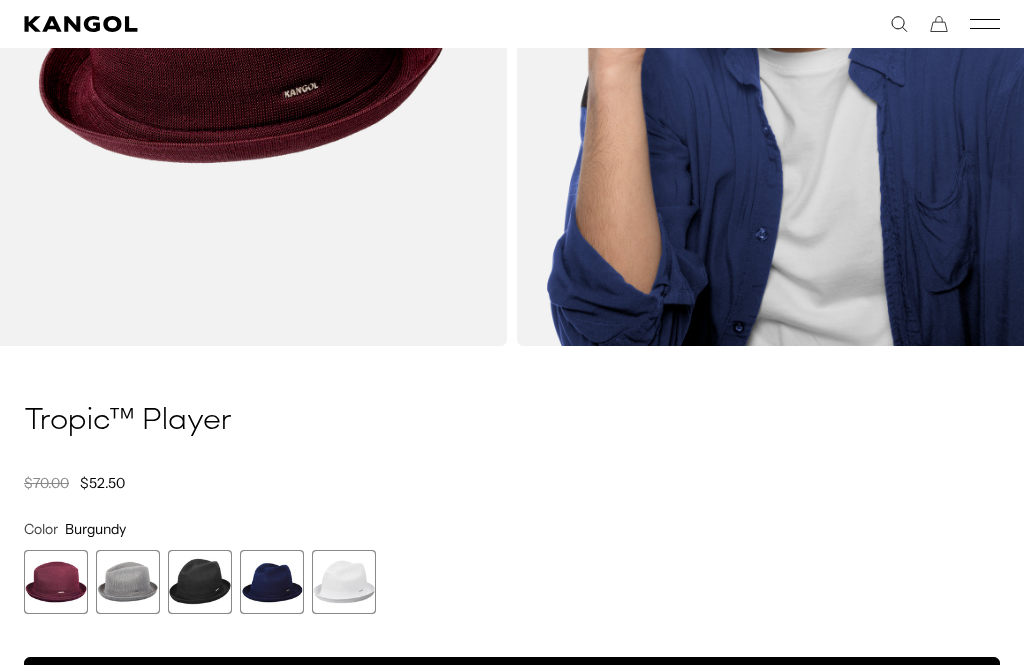 click 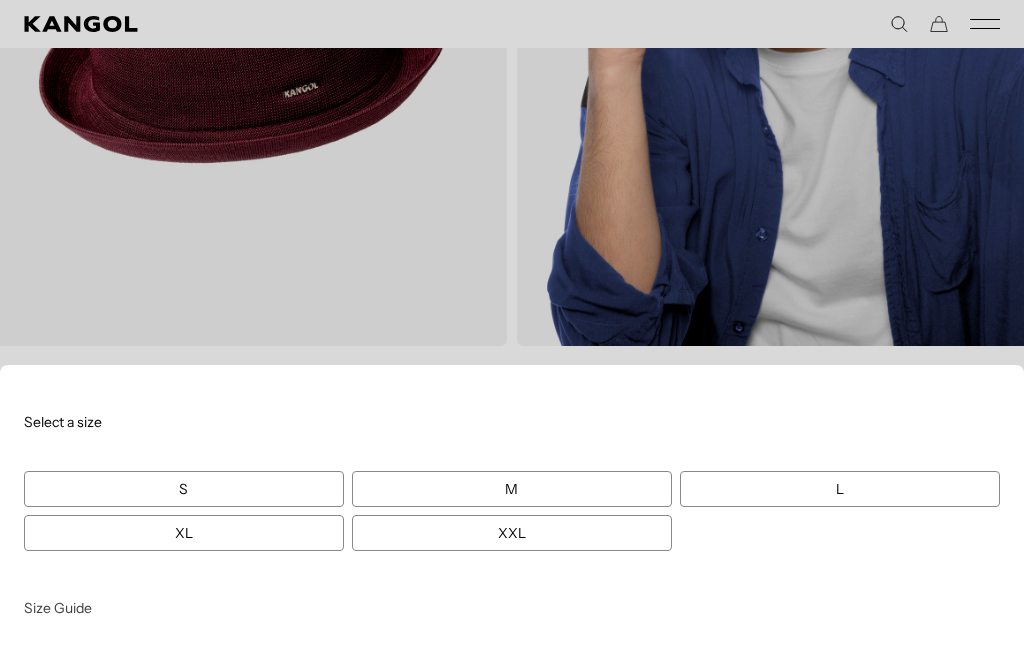 scroll, scrollTop: 0, scrollLeft: 0, axis: both 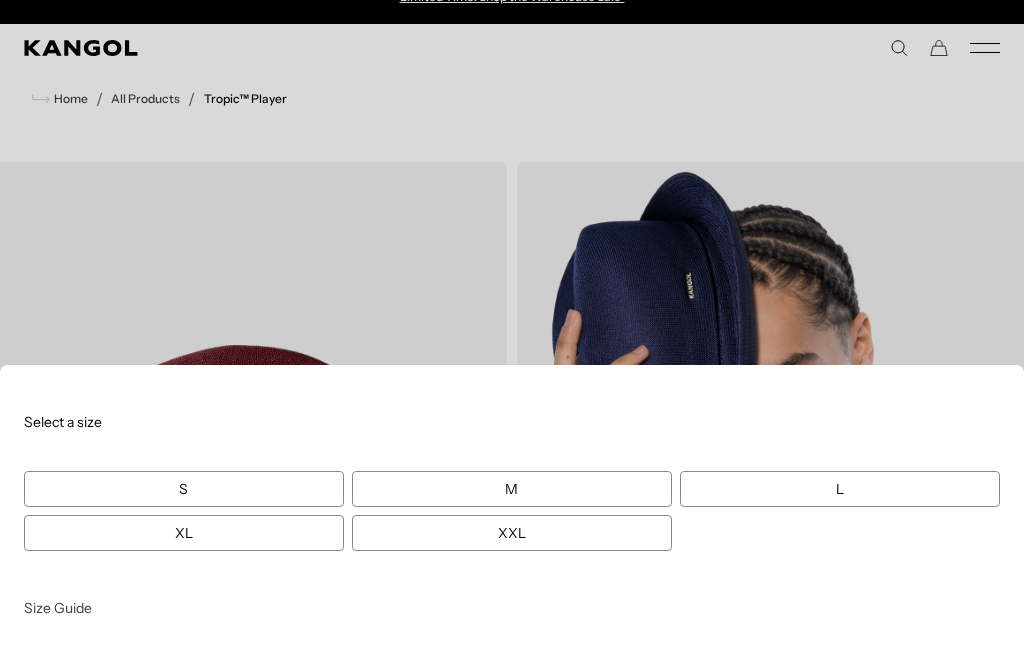 click at bounding box center (512, 332) 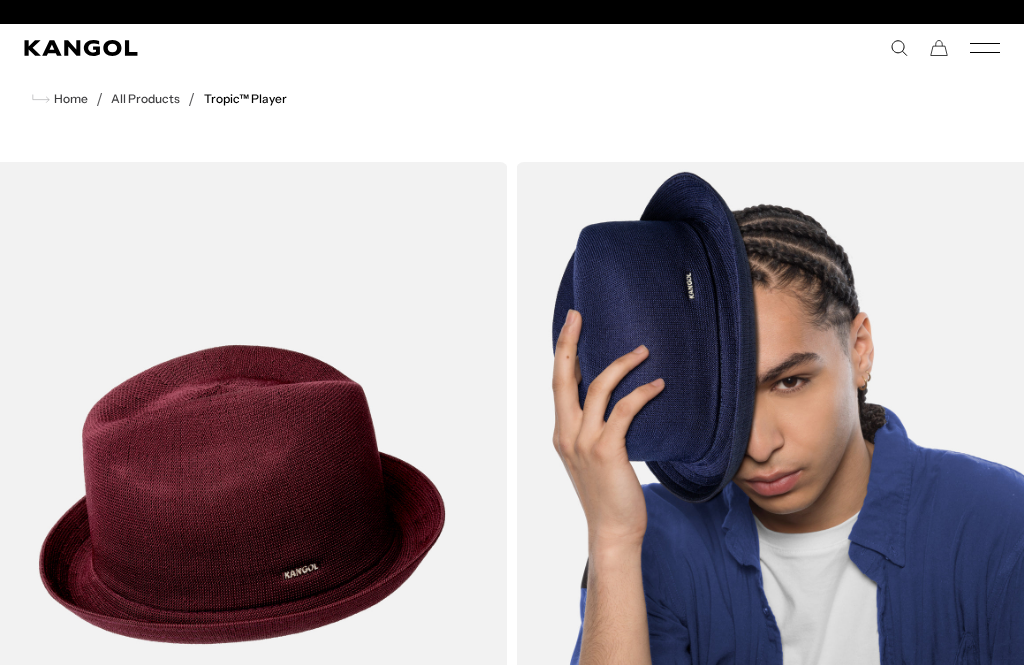 scroll, scrollTop: 0, scrollLeft: 412, axis: horizontal 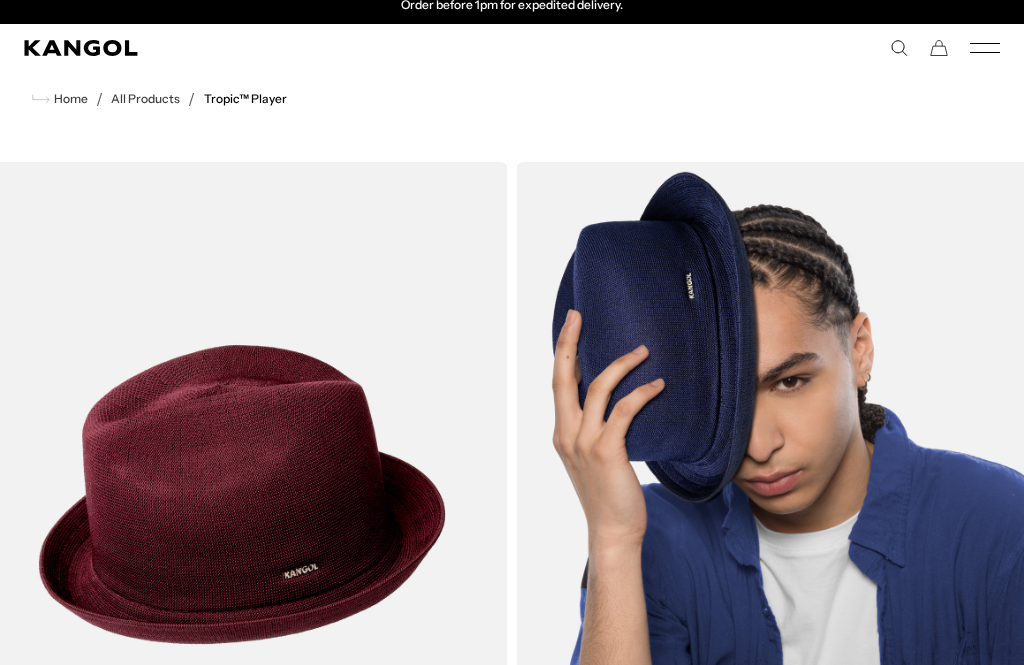 click at bounding box center (242, 494) 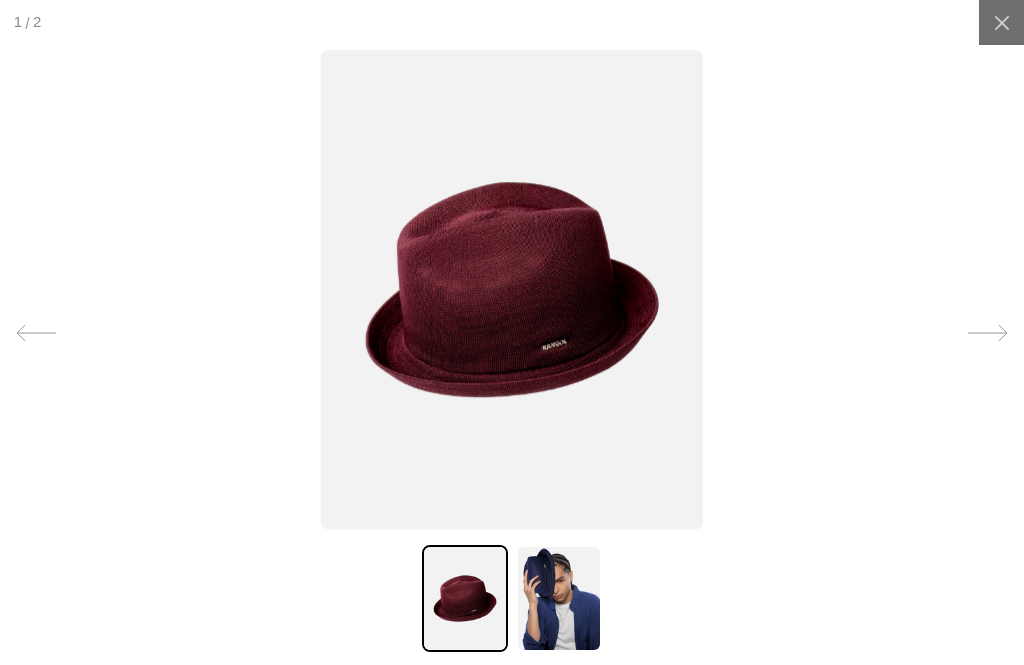 scroll, scrollTop: 0, scrollLeft: 0, axis: both 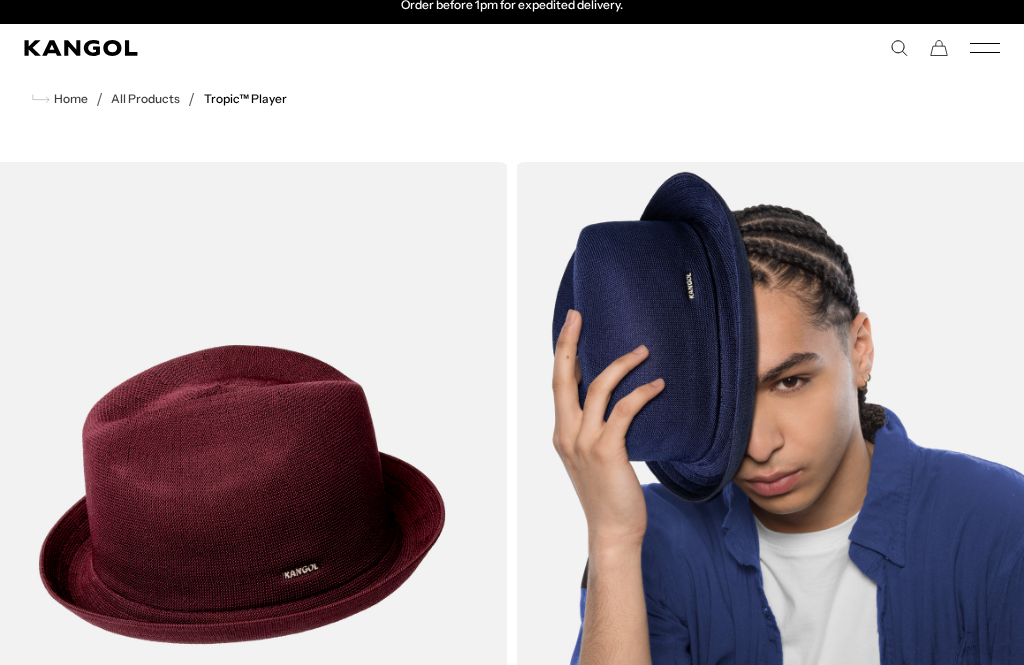 click on "All Products" at bounding box center [145, 99] 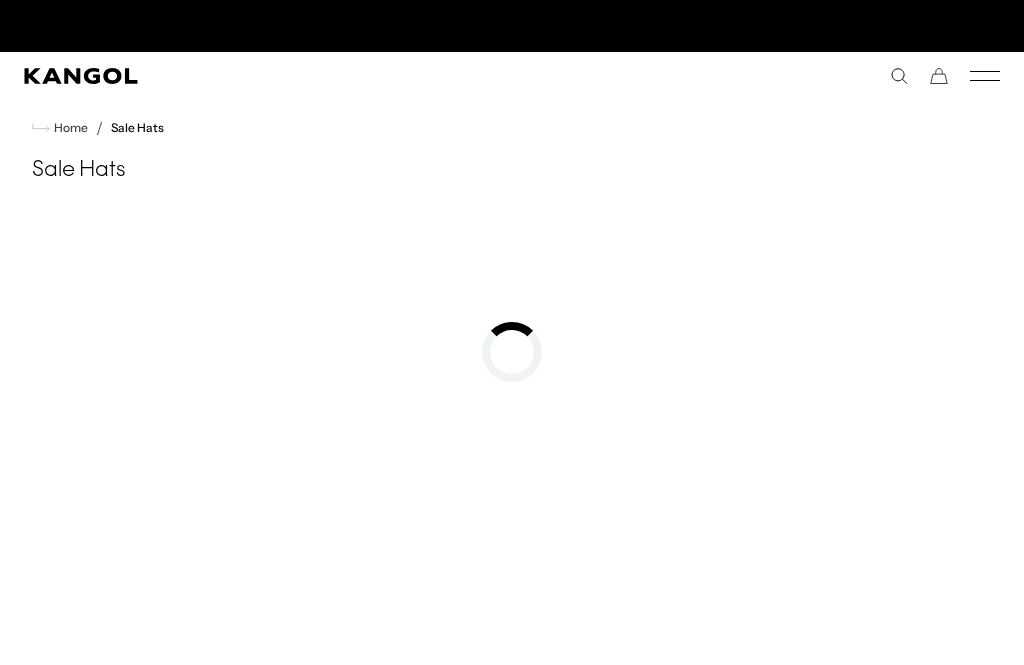 scroll, scrollTop: 0, scrollLeft: 0, axis: both 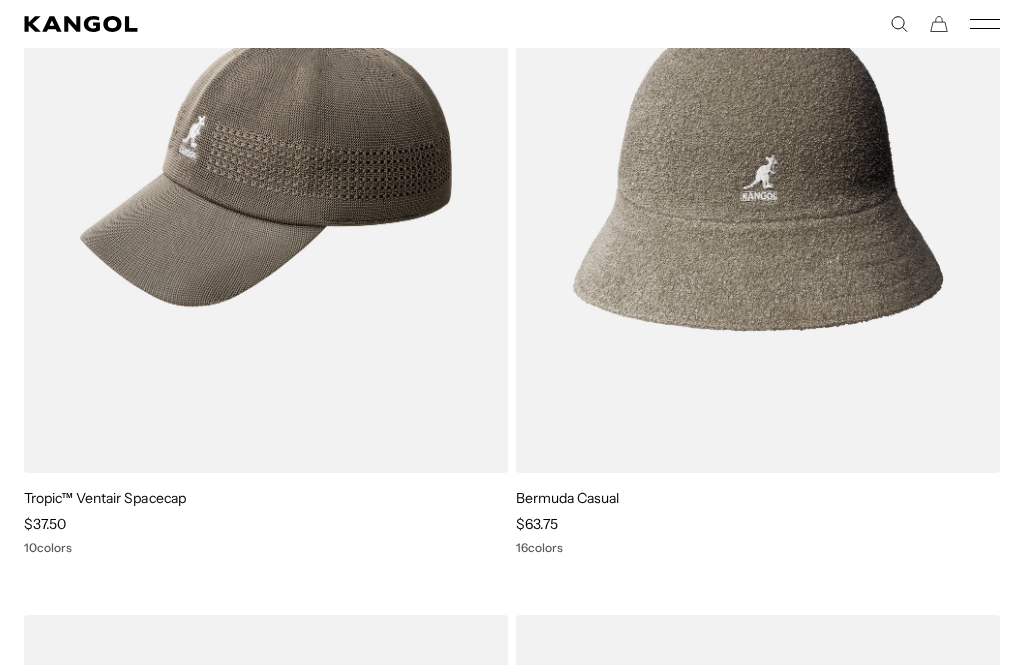 click 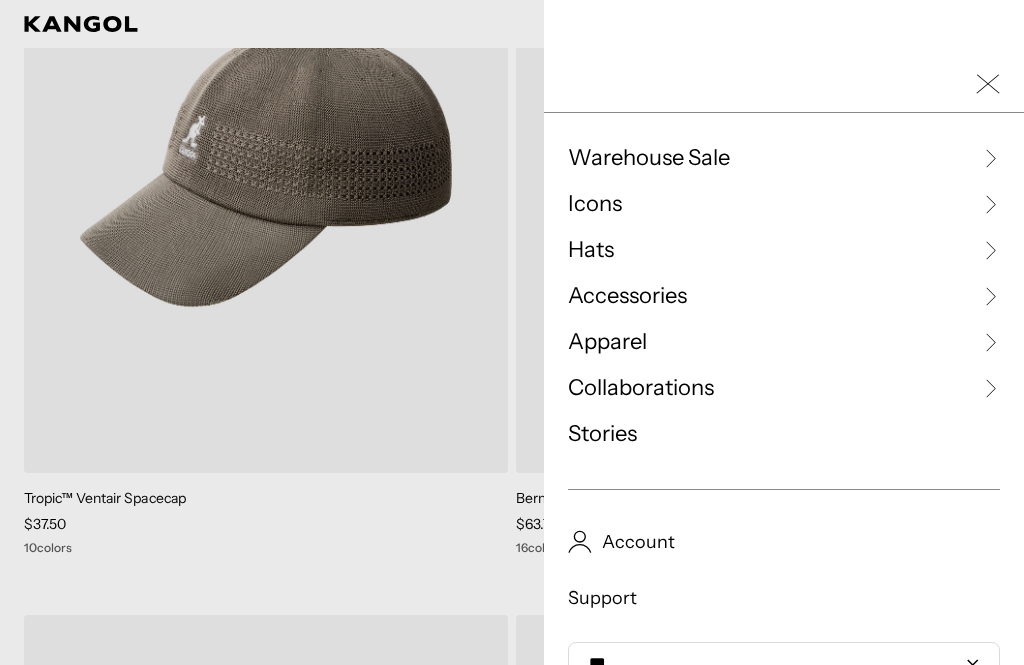 scroll, scrollTop: 0, scrollLeft: 412, axis: horizontal 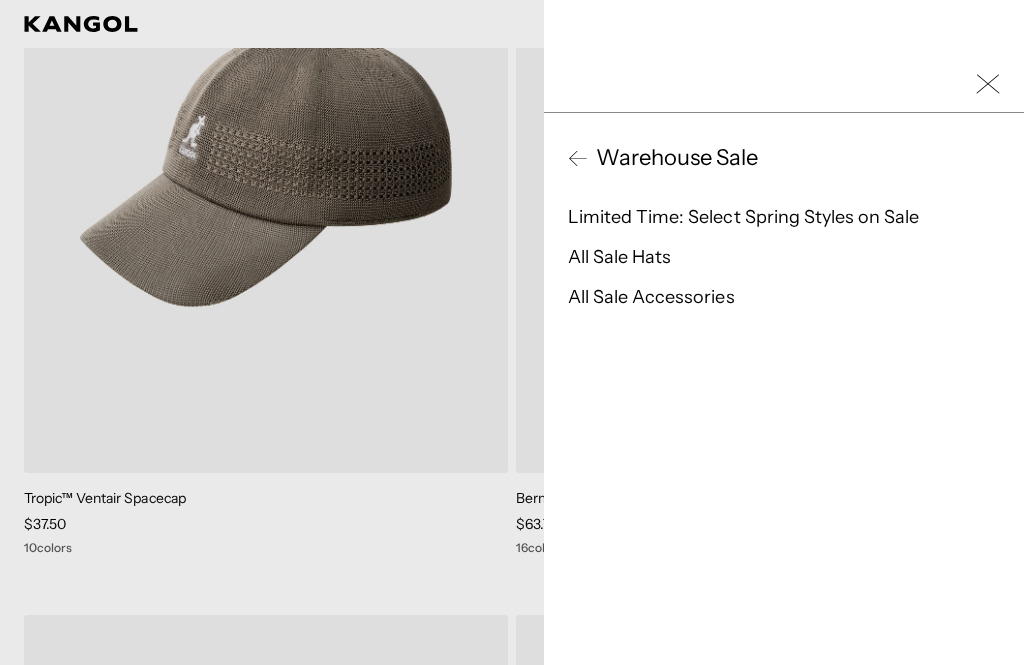 click on "Limited Time: Select Spring Styles on Sale" at bounding box center (743, 217) 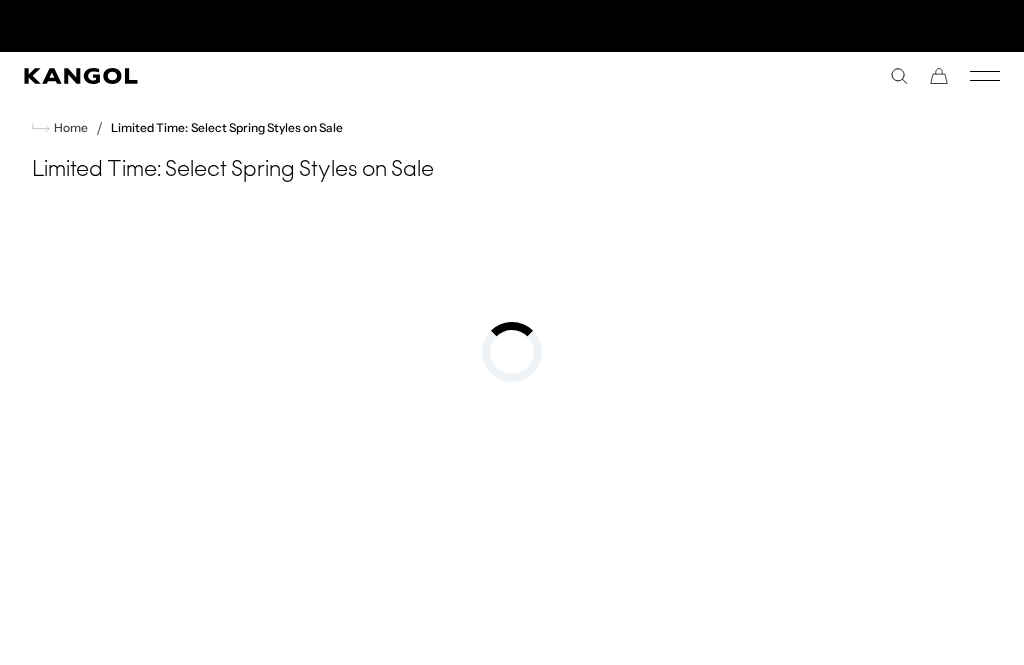 scroll, scrollTop: 0, scrollLeft: 0, axis: both 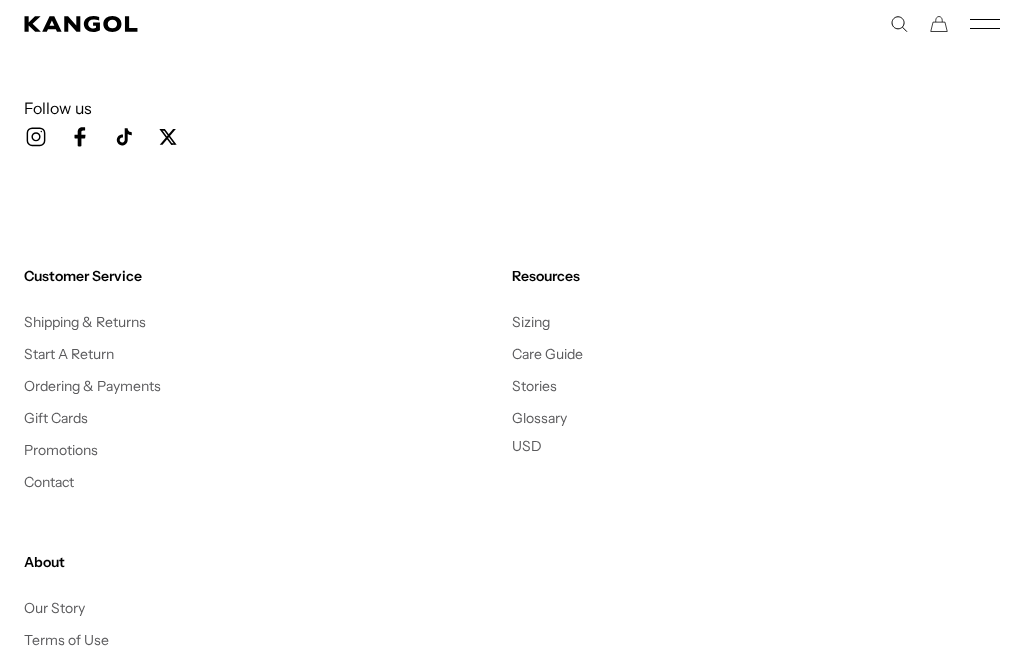 click on "Sizing" at bounding box center (531, 322) 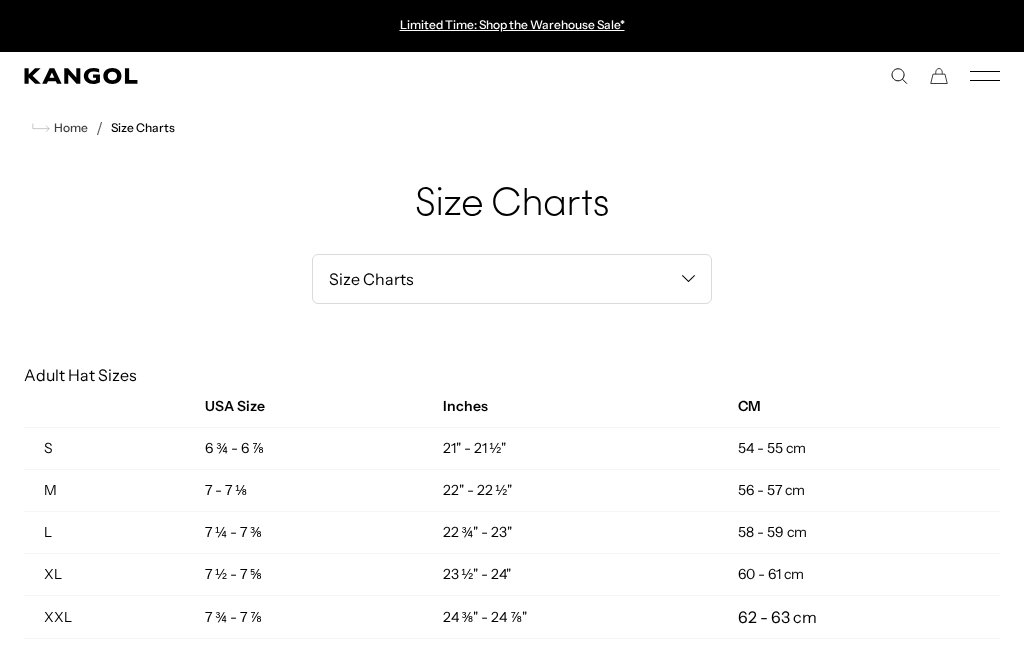 scroll, scrollTop: 0, scrollLeft: 0, axis: both 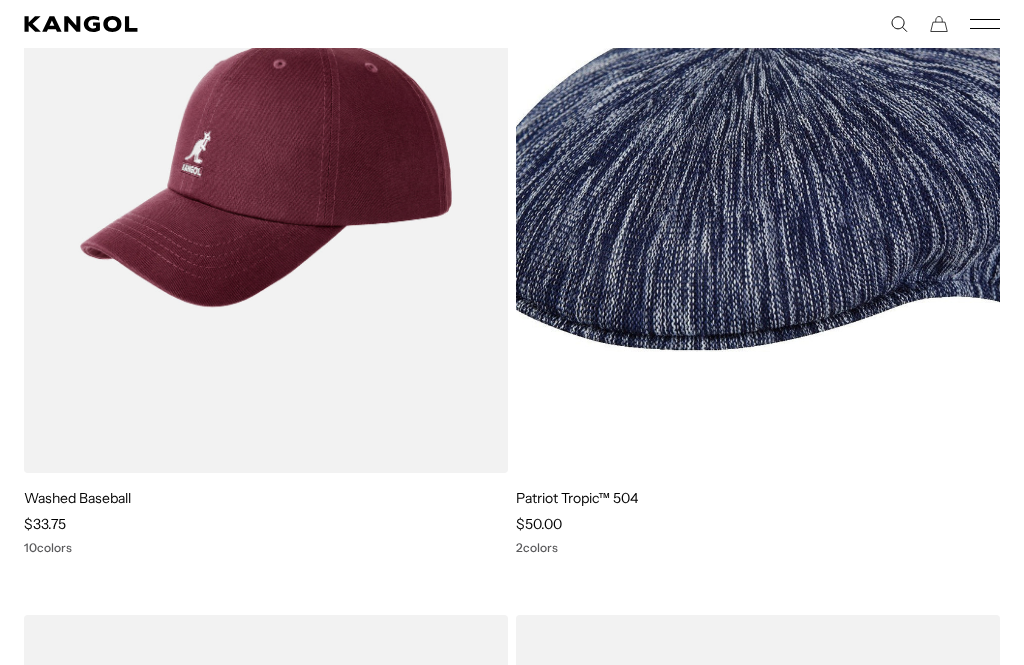 click 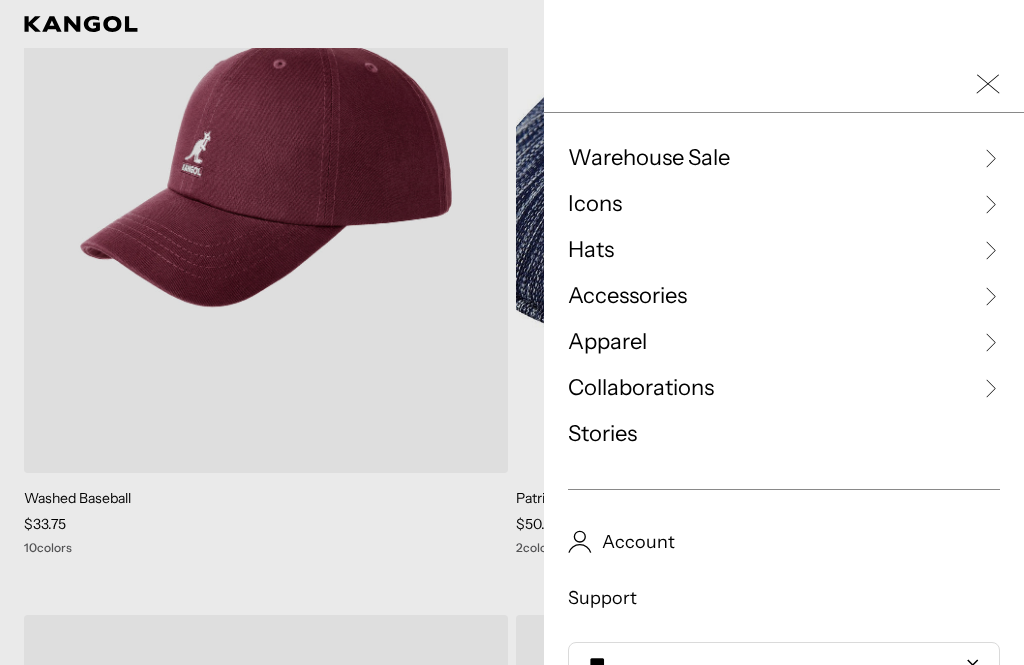 click on "Warehouse Sale" at bounding box center (649, 158) 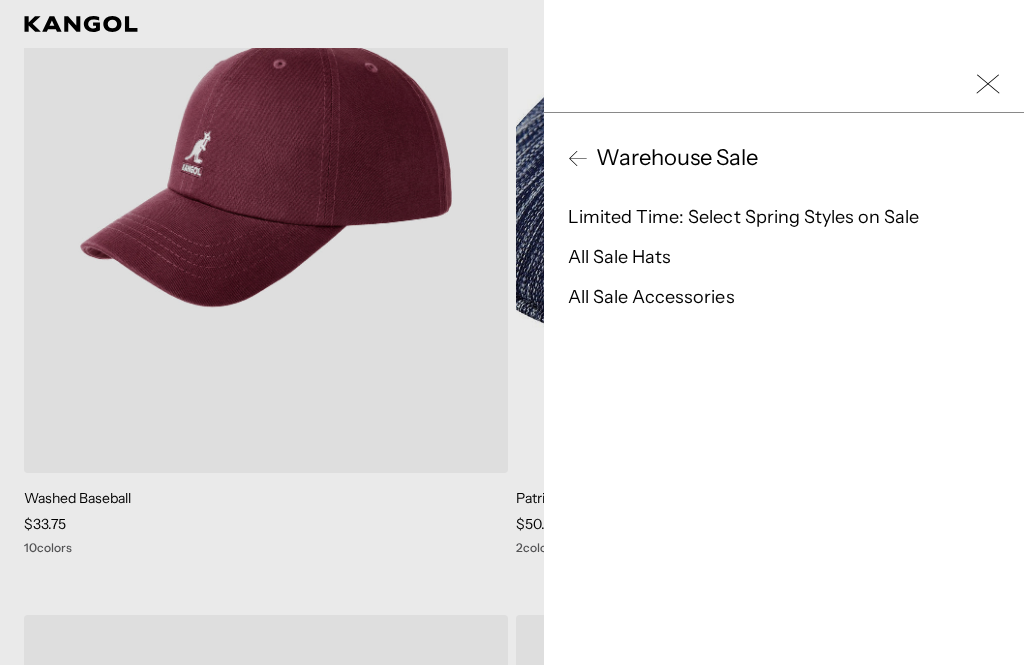 click on "All Sale Hats" at bounding box center (619, 257) 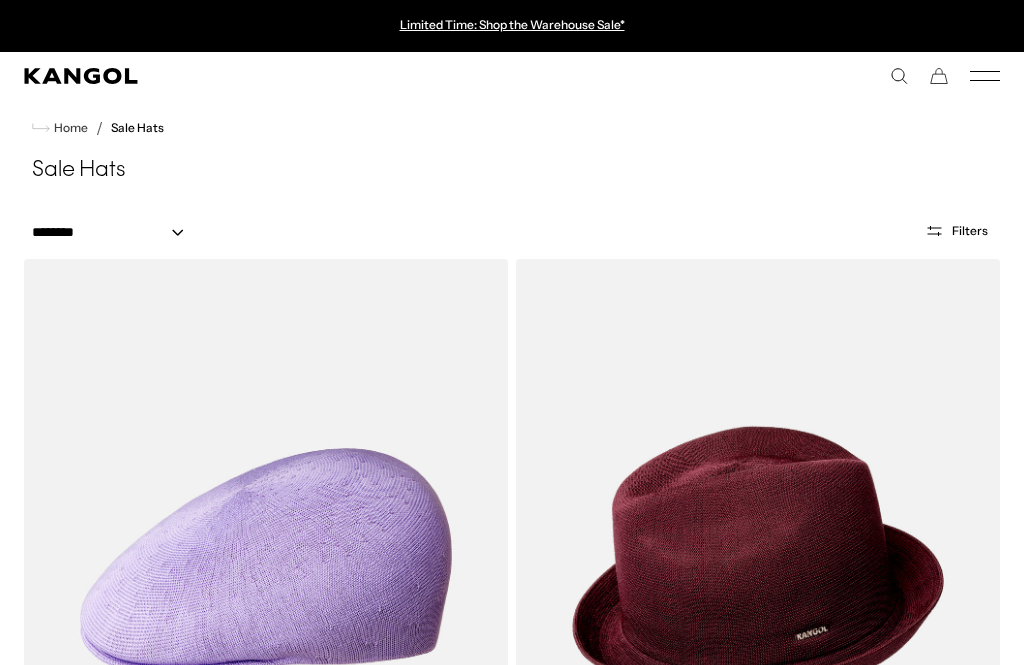 scroll, scrollTop: 236, scrollLeft: 0, axis: vertical 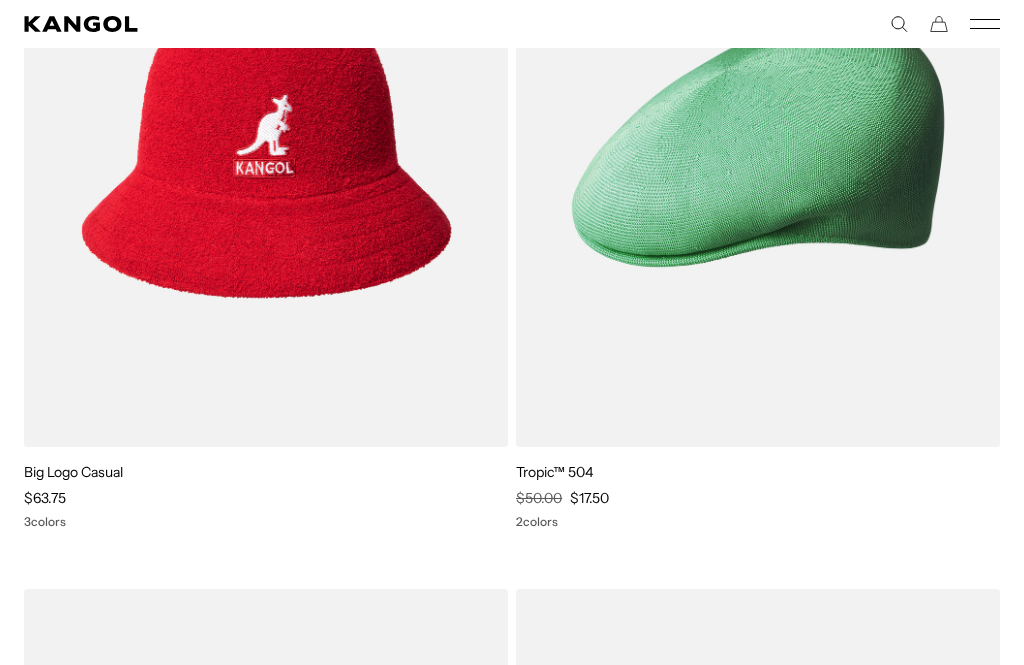 click at bounding box center [0, 0] 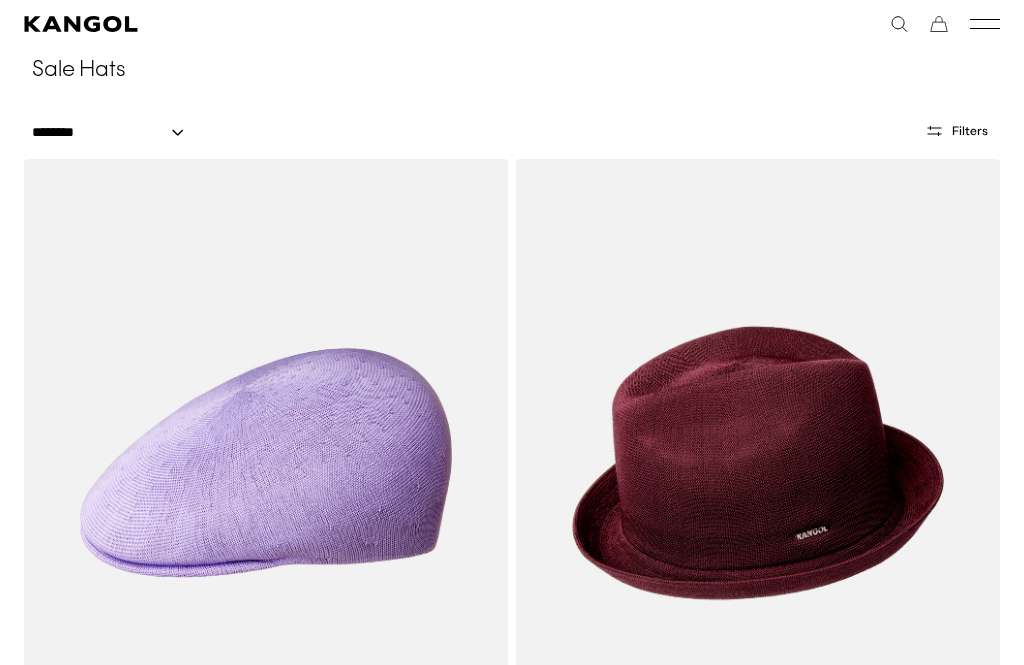 scroll, scrollTop: 0, scrollLeft: 412, axis: horizontal 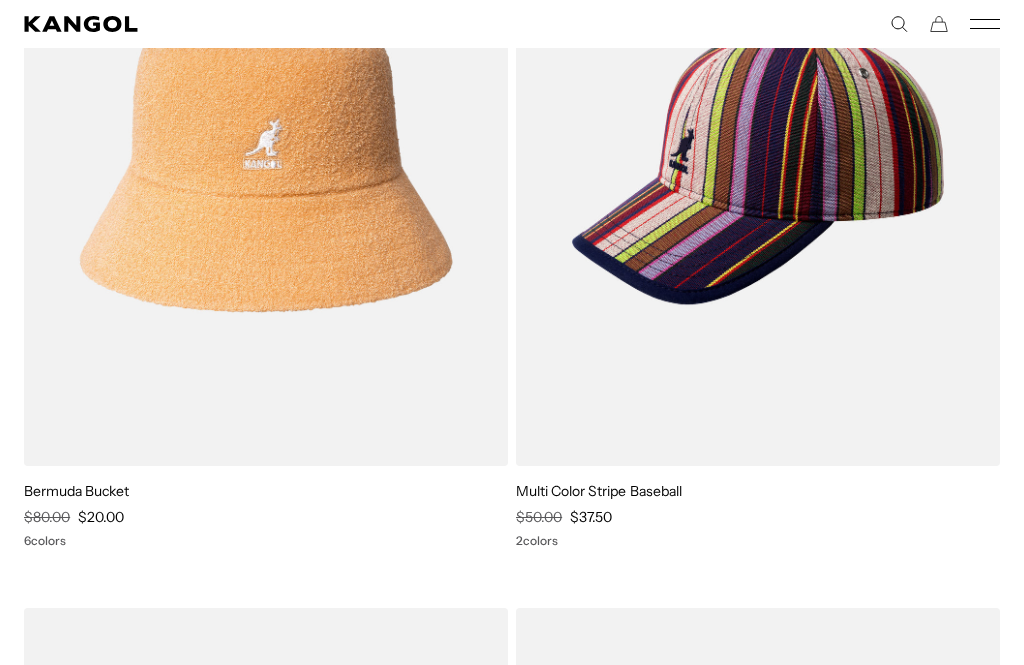 click at bounding box center (0, 0) 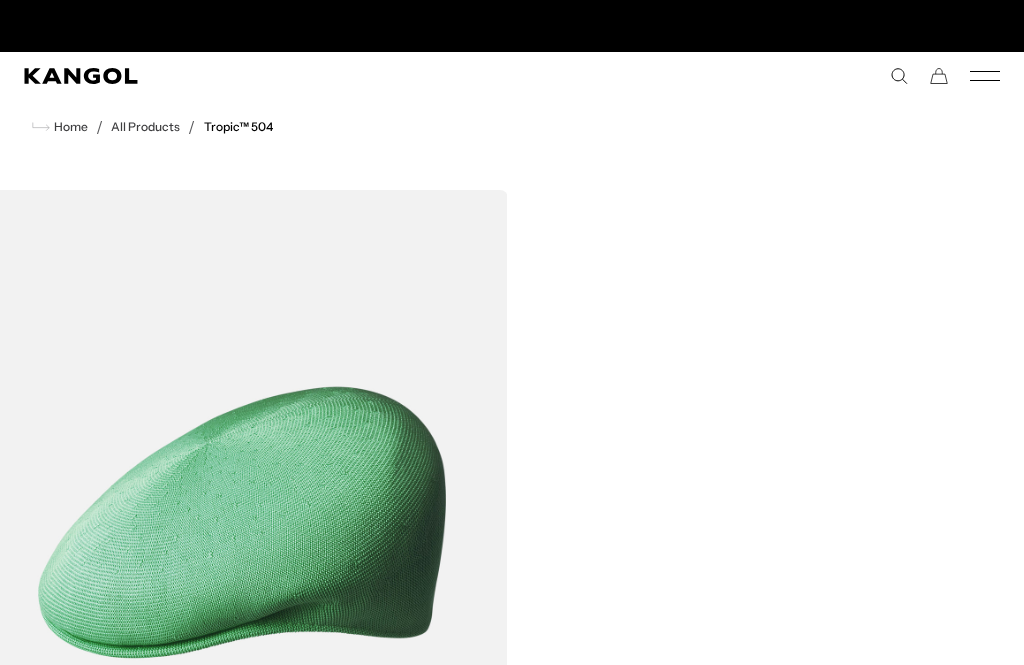 scroll, scrollTop: 0, scrollLeft: 0, axis: both 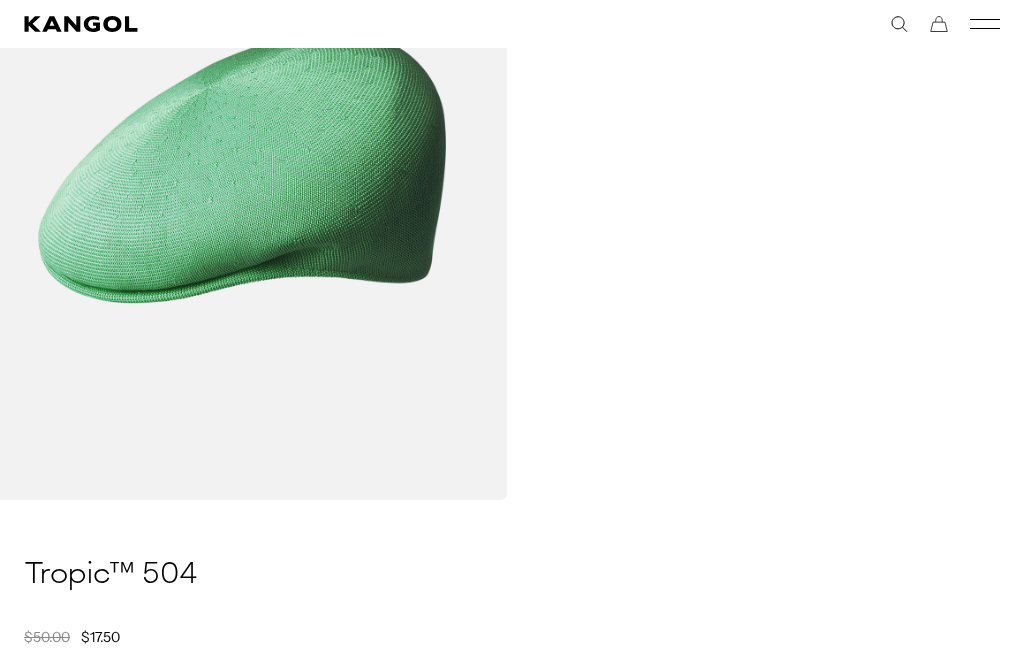click on "Add to bag" at bounding box center [512, 834] 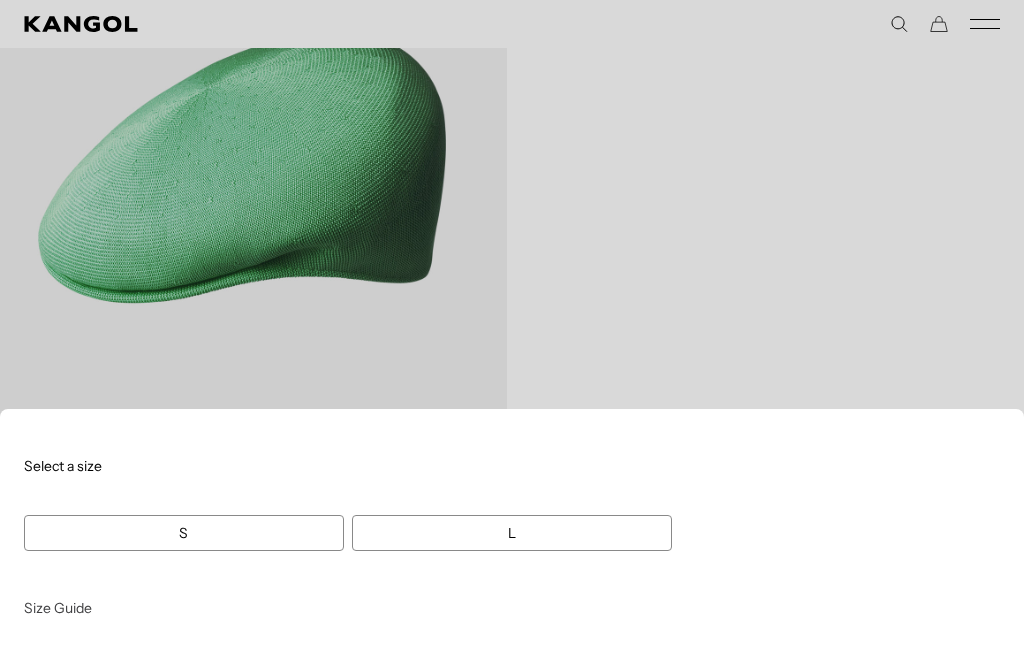 scroll, scrollTop: 658, scrollLeft: 0, axis: vertical 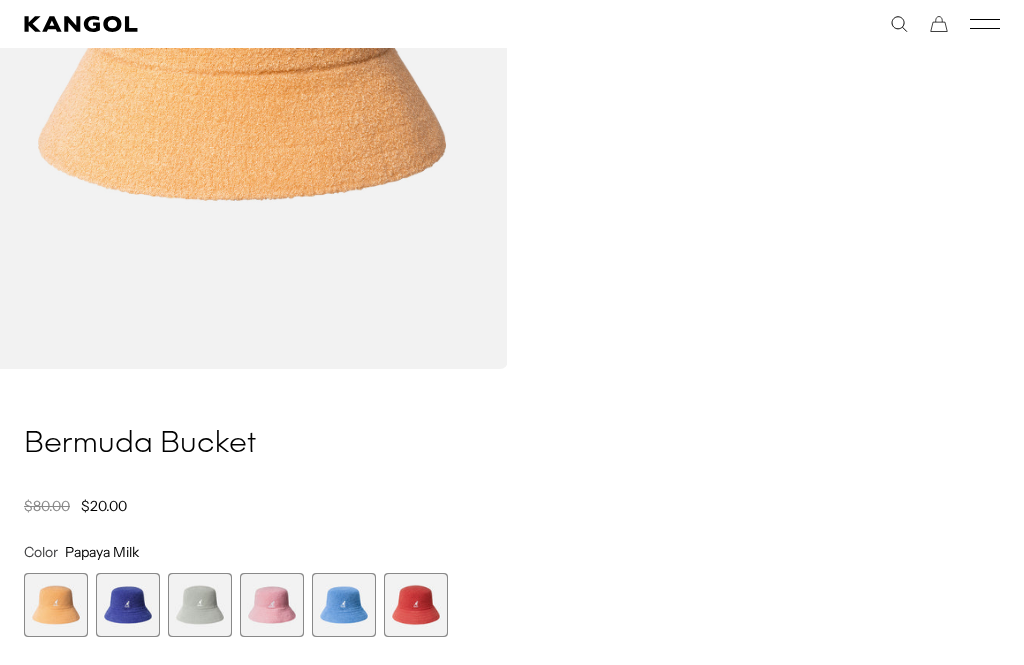click 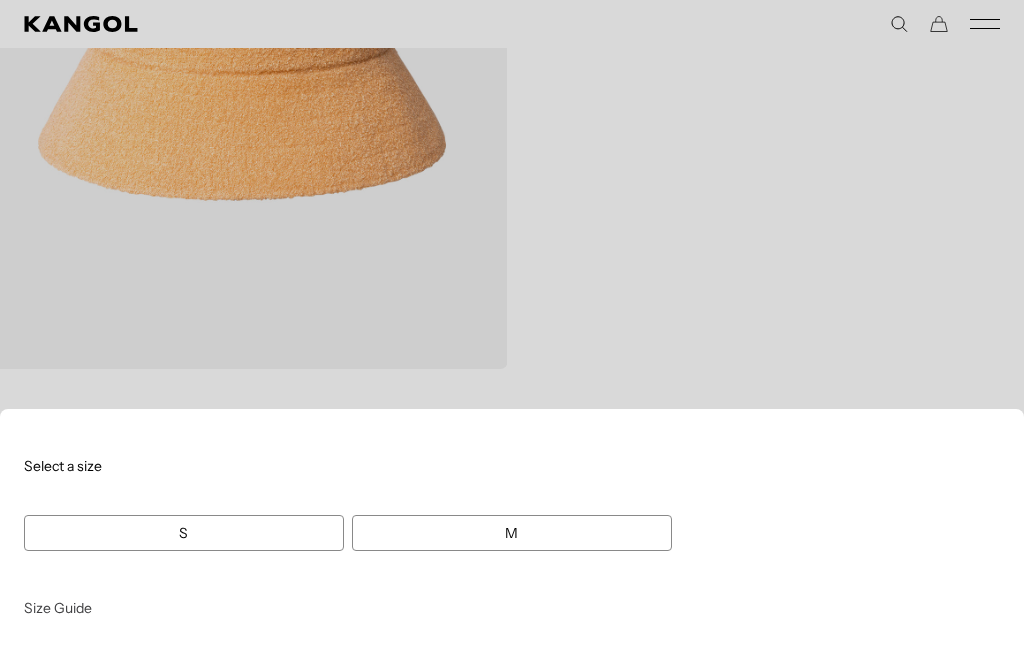 scroll, scrollTop: 0, scrollLeft: 412, axis: horizontal 